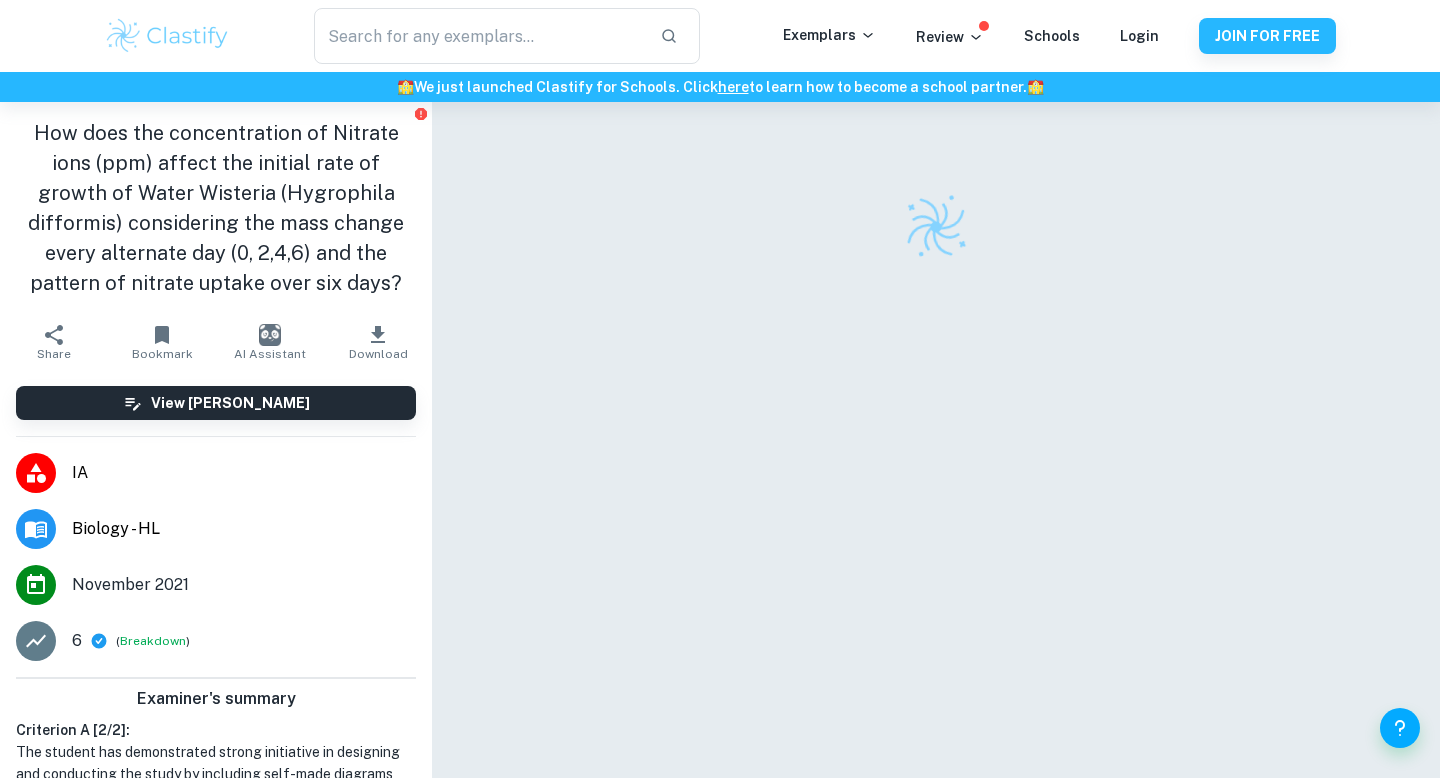 scroll, scrollTop: 0, scrollLeft: 0, axis: both 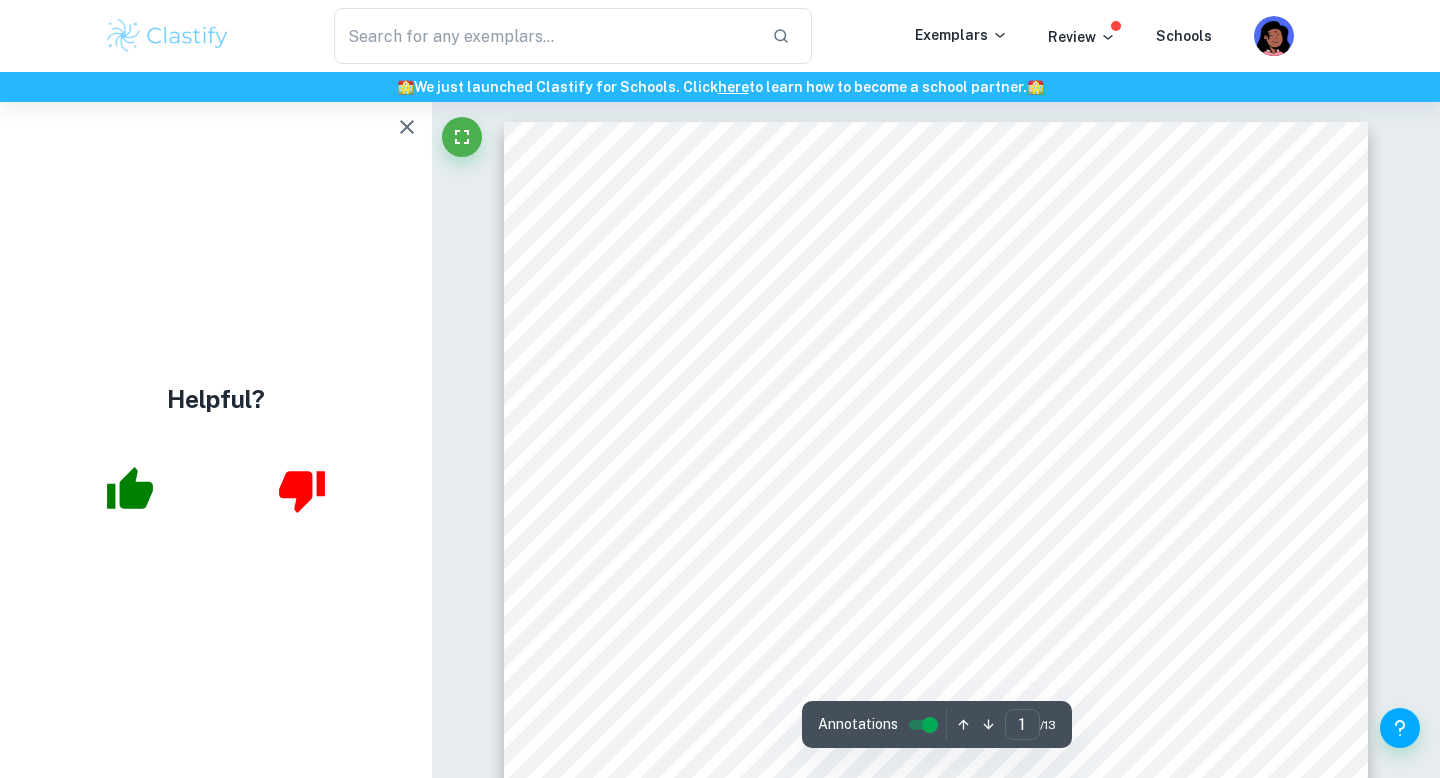 click on "Helpful?" at bounding box center [216, 440] 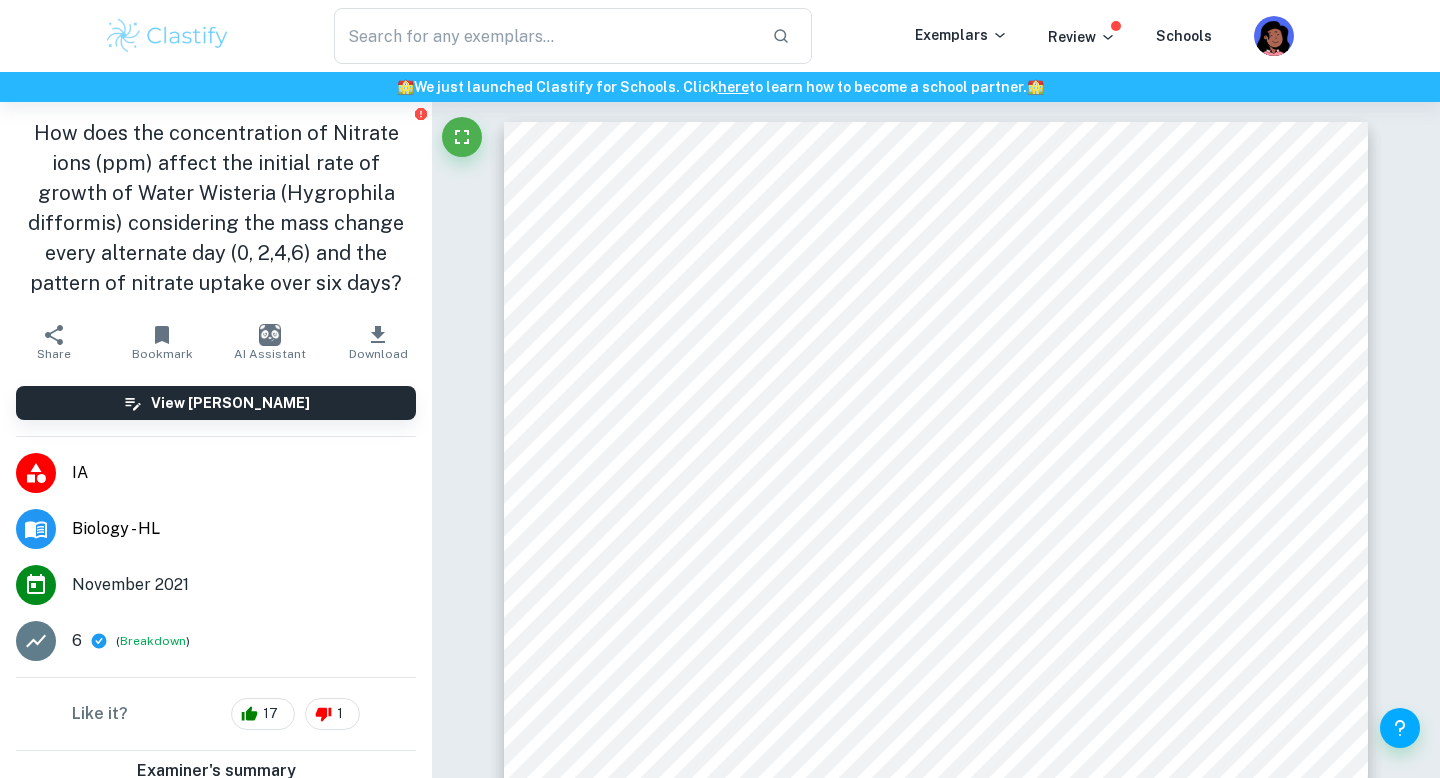 scroll, scrollTop: 231, scrollLeft: 0, axis: vertical 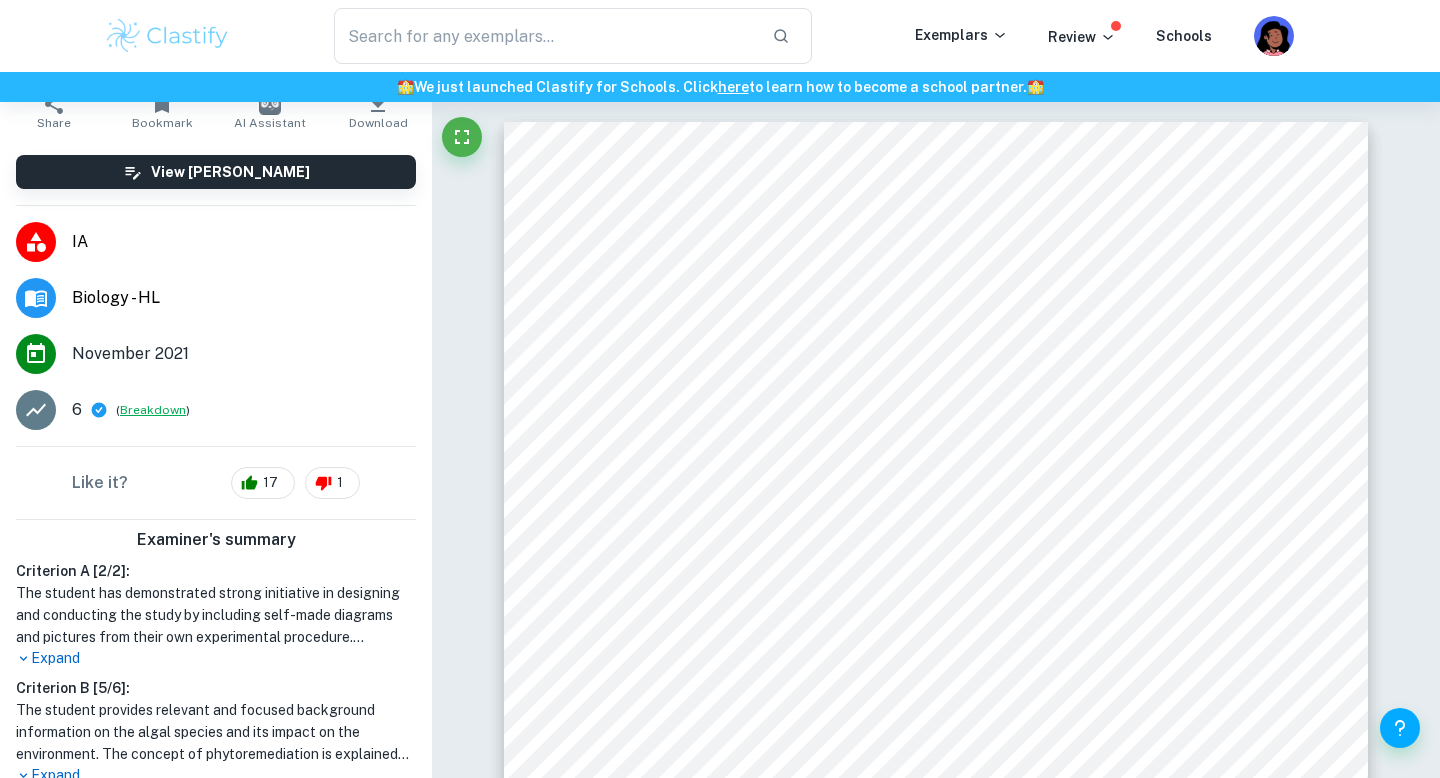 click on "Breakdown" at bounding box center [153, 410] 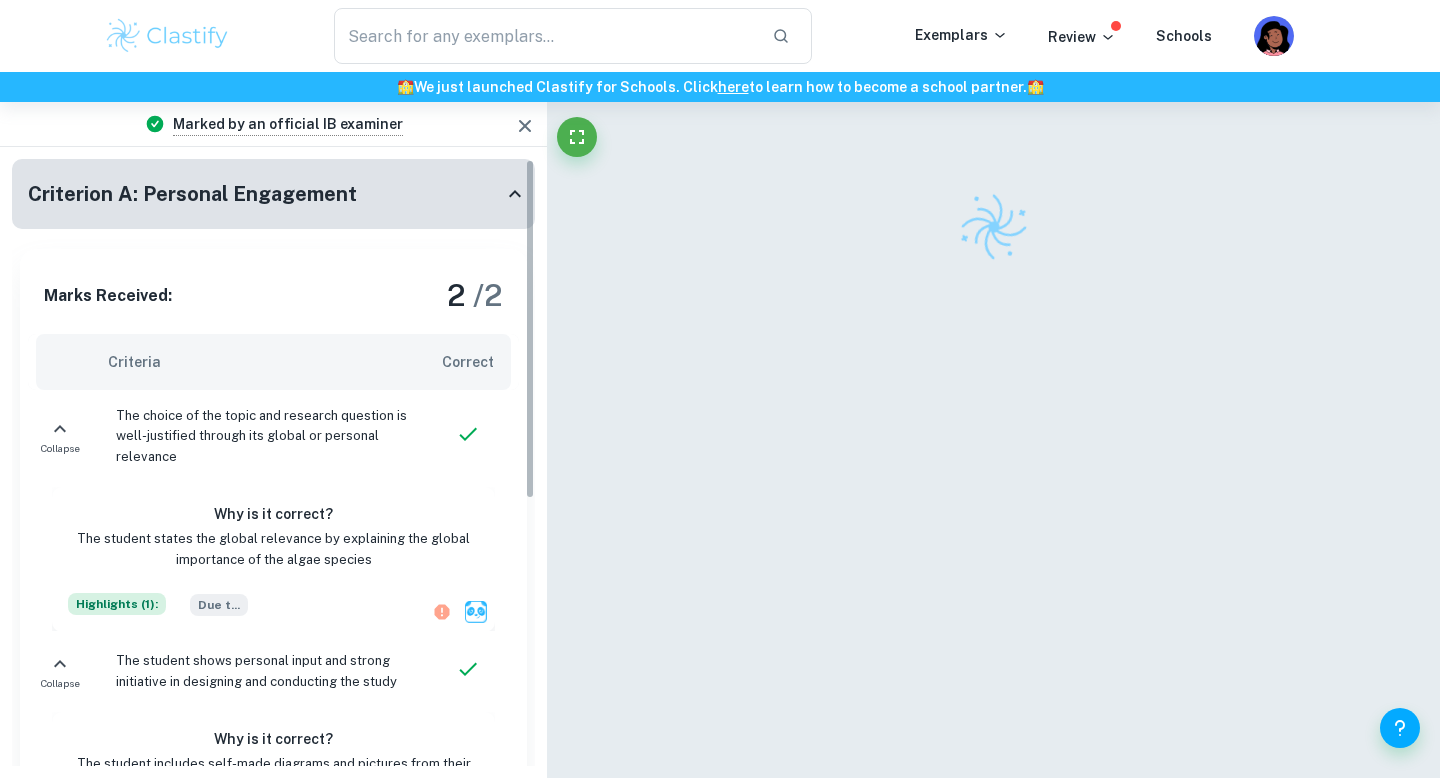 scroll, scrollTop: 0, scrollLeft: 0, axis: both 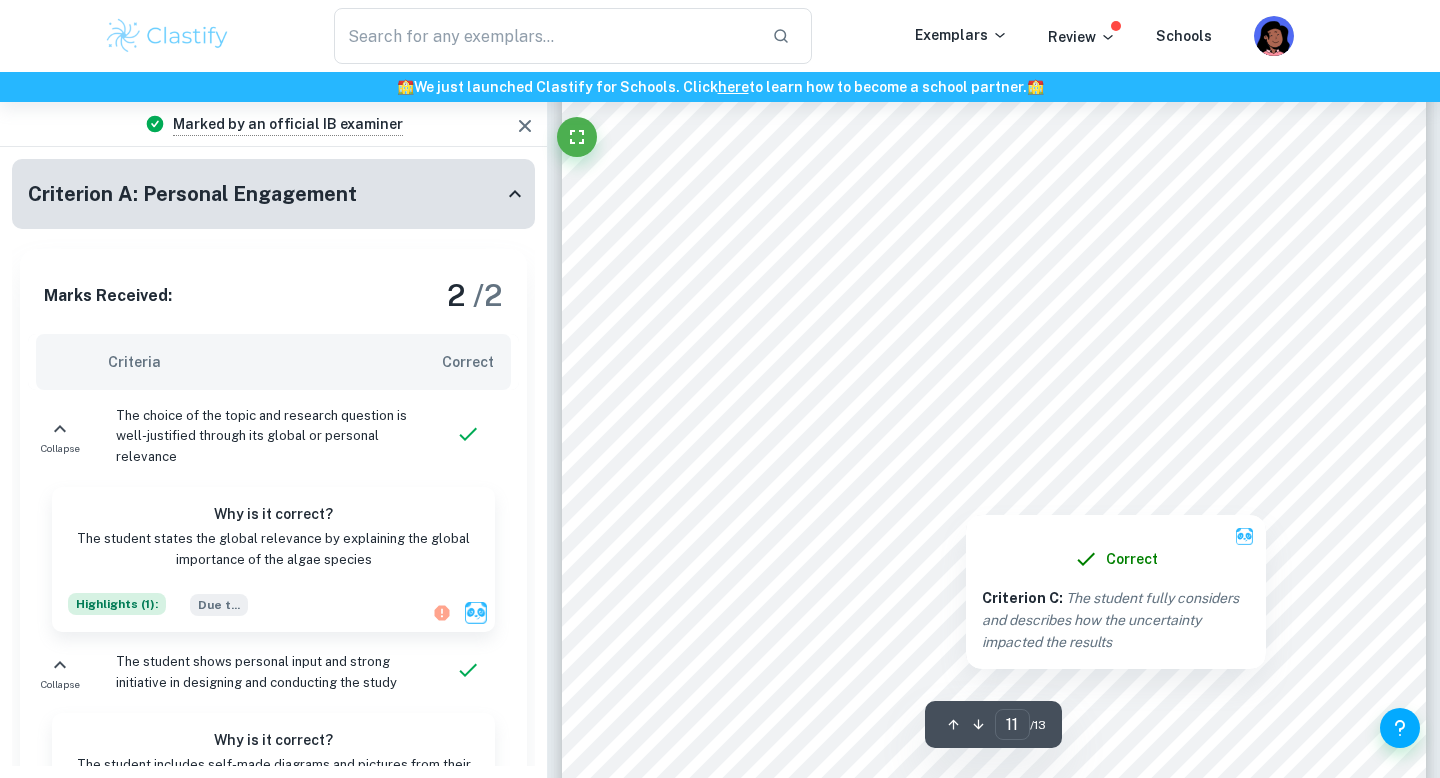 click at bounding box center [966, 501] 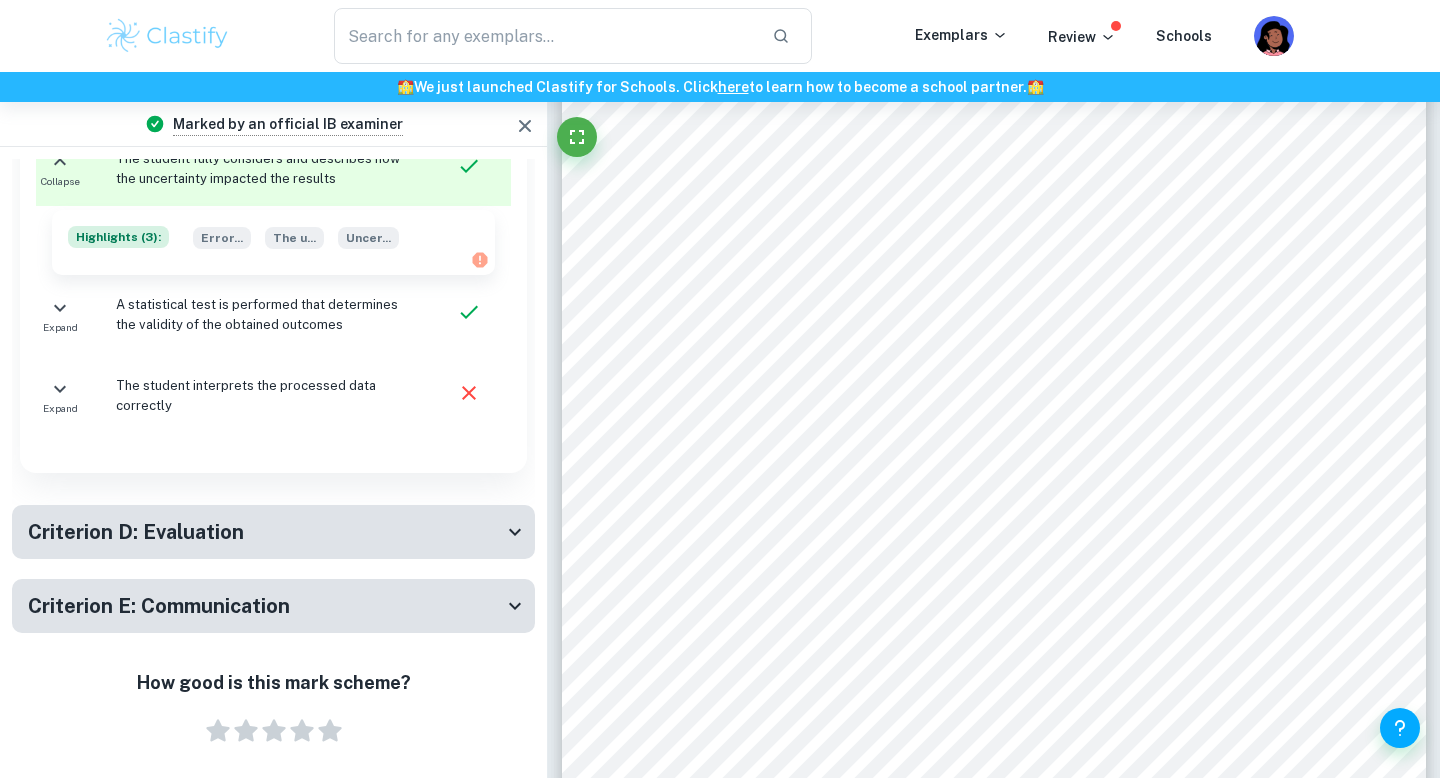 scroll, scrollTop: 1695, scrollLeft: 0, axis: vertical 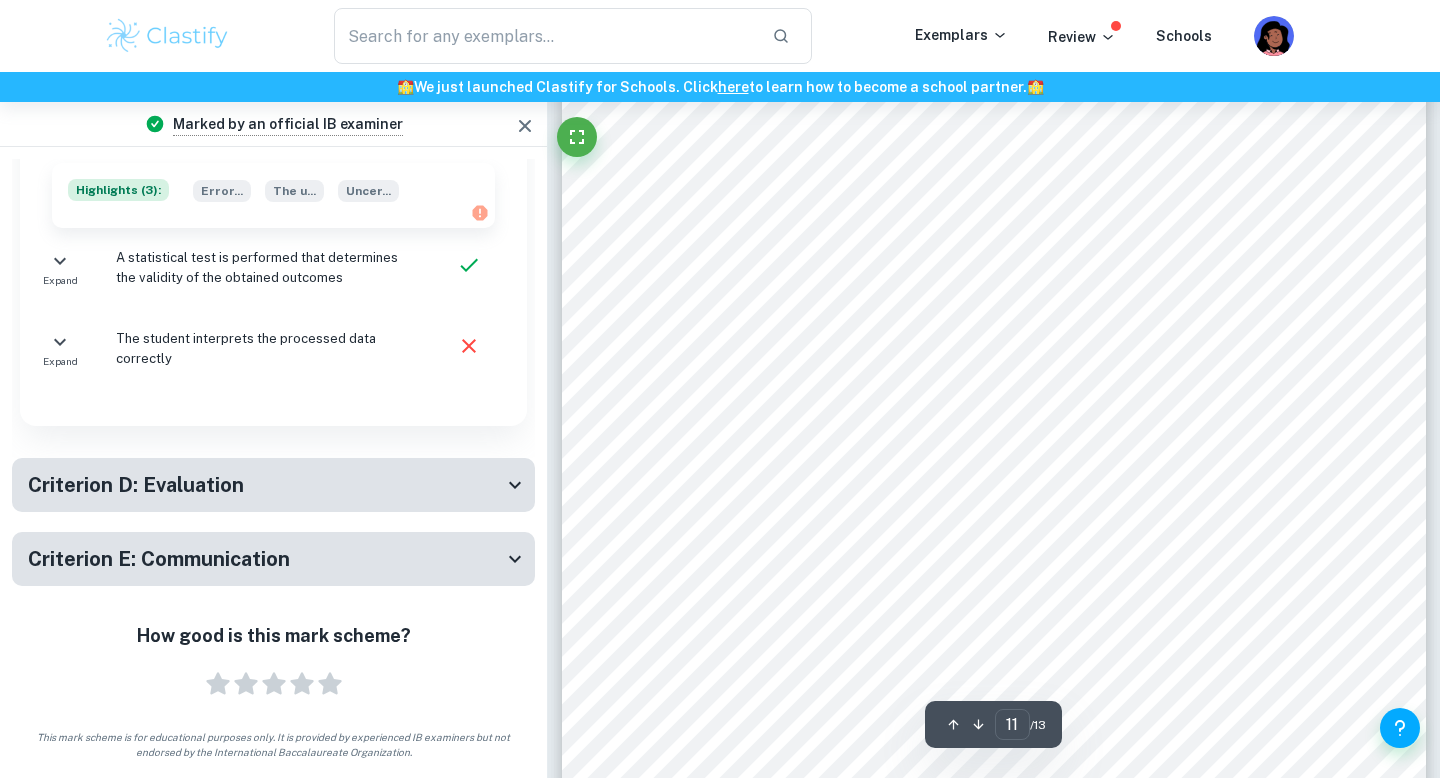 click on "Criterion D: Evaluation" at bounding box center [265, 485] 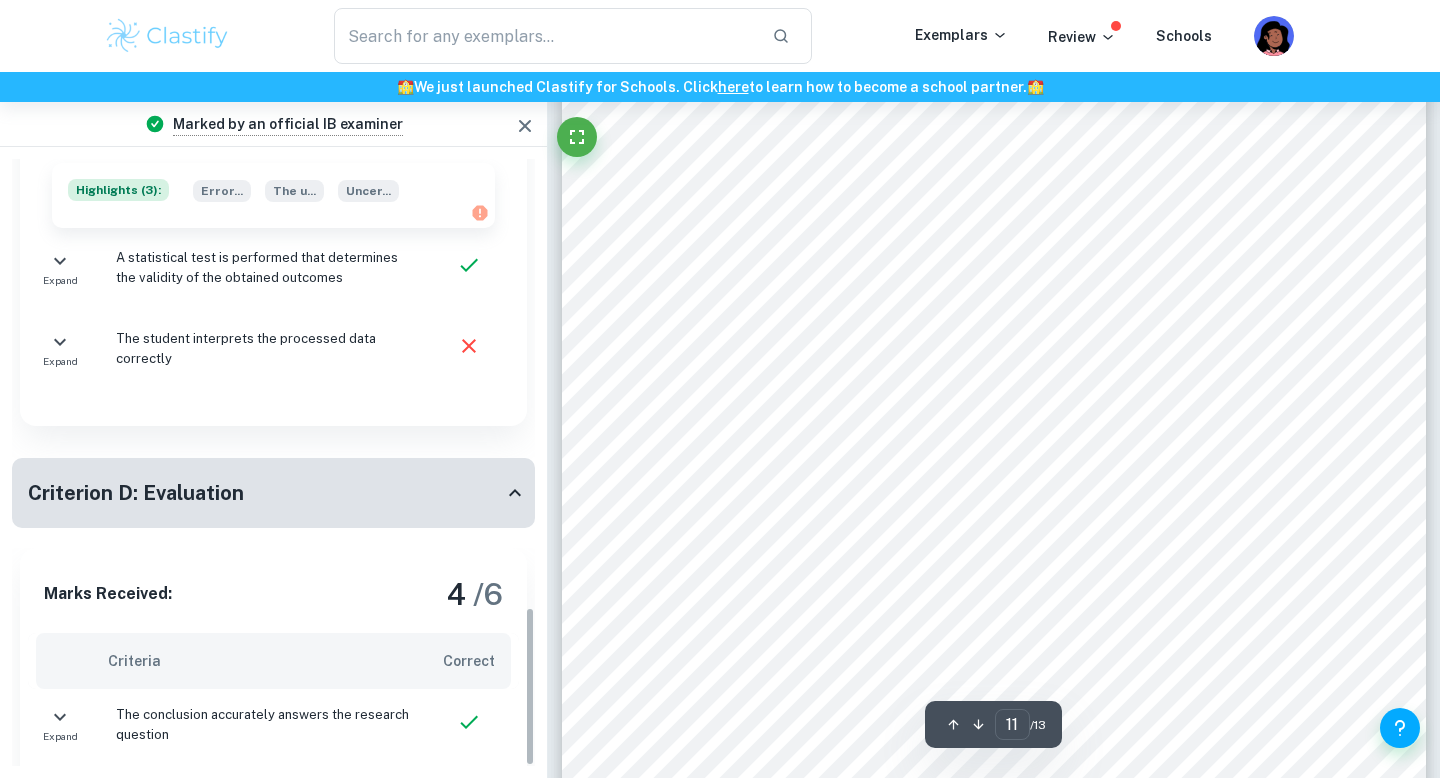 scroll, scrollTop: 2722, scrollLeft: 0, axis: vertical 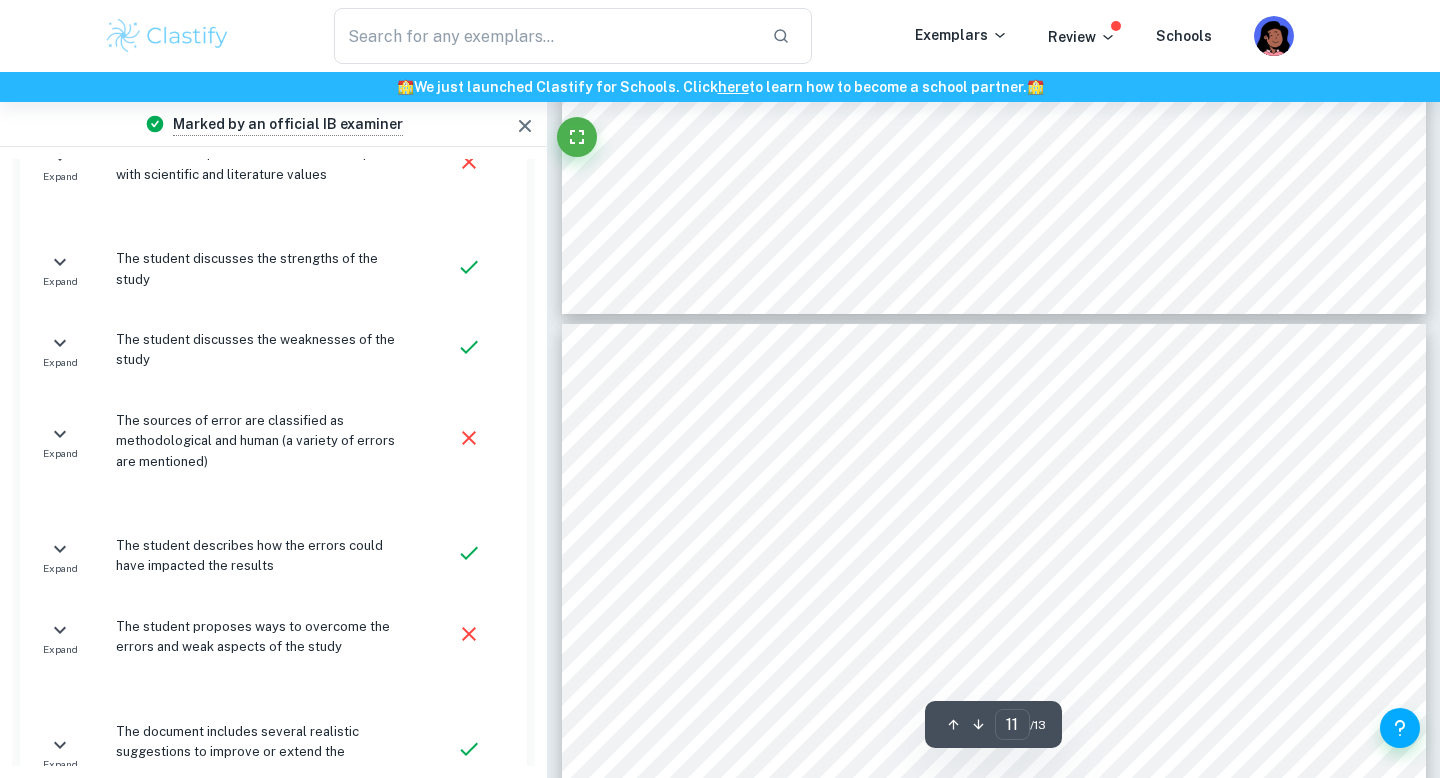 type on "10" 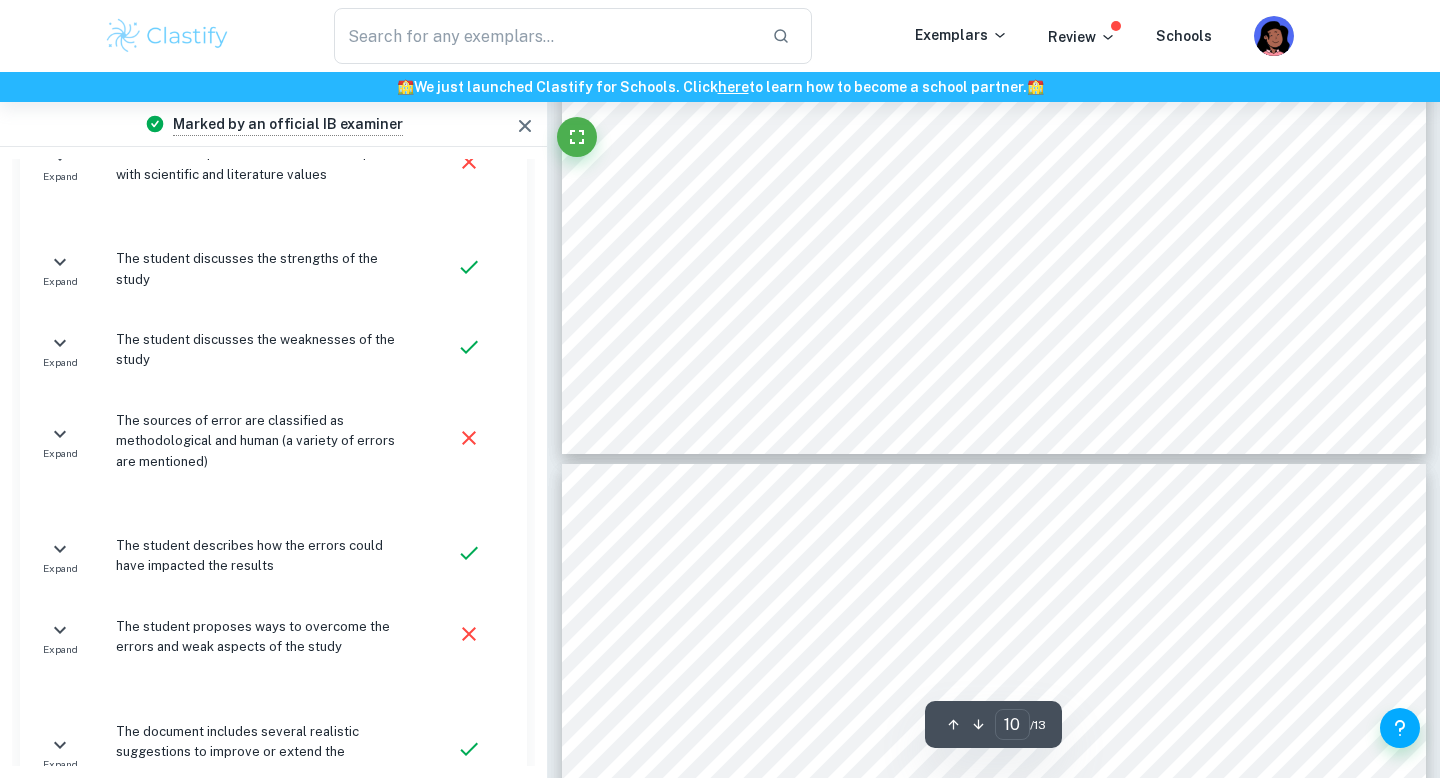 scroll, scrollTop: 11075, scrollLeft: 0, axis: vertical 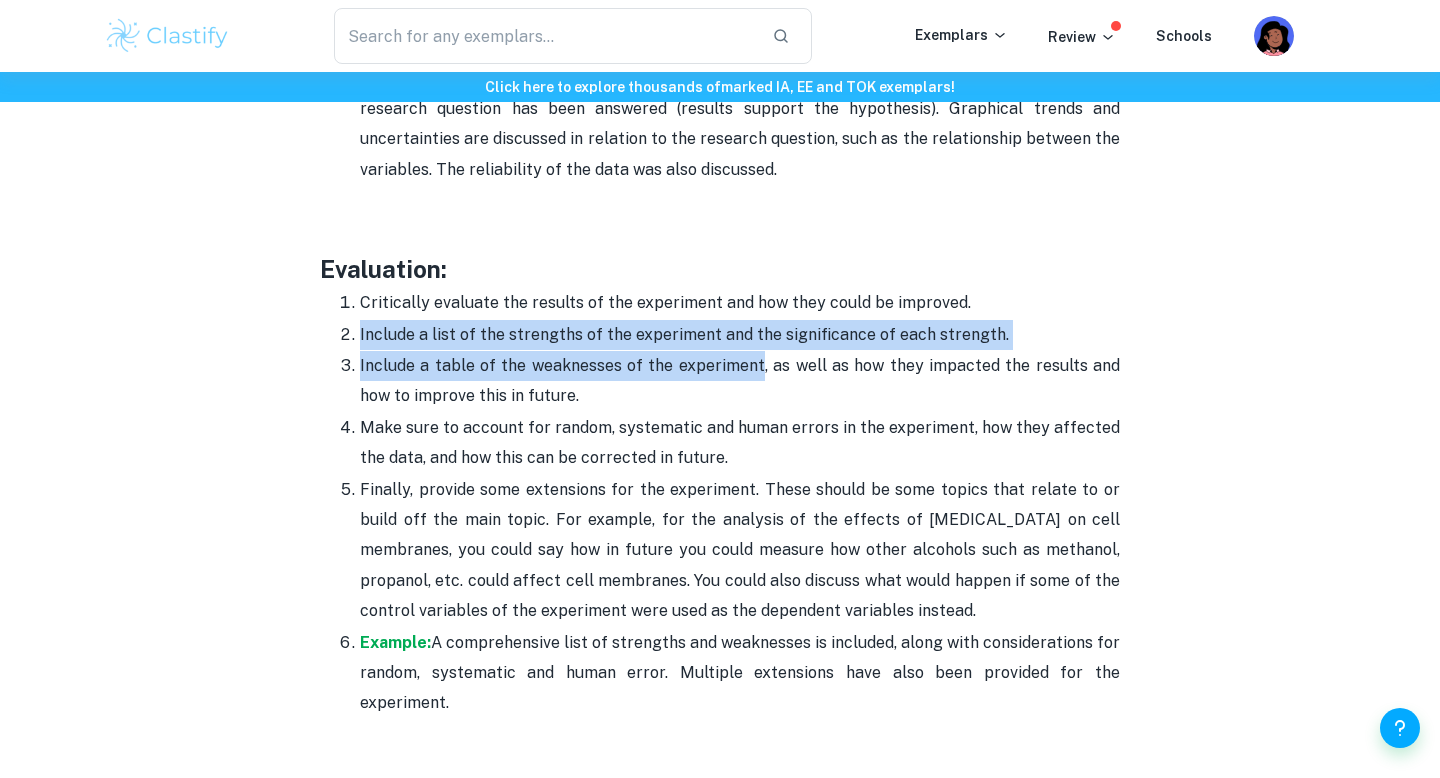 drag, startPoint x: 353, startPoint y: 306, endPoint x: 747, endPoint y: 321, distance: 394.28543 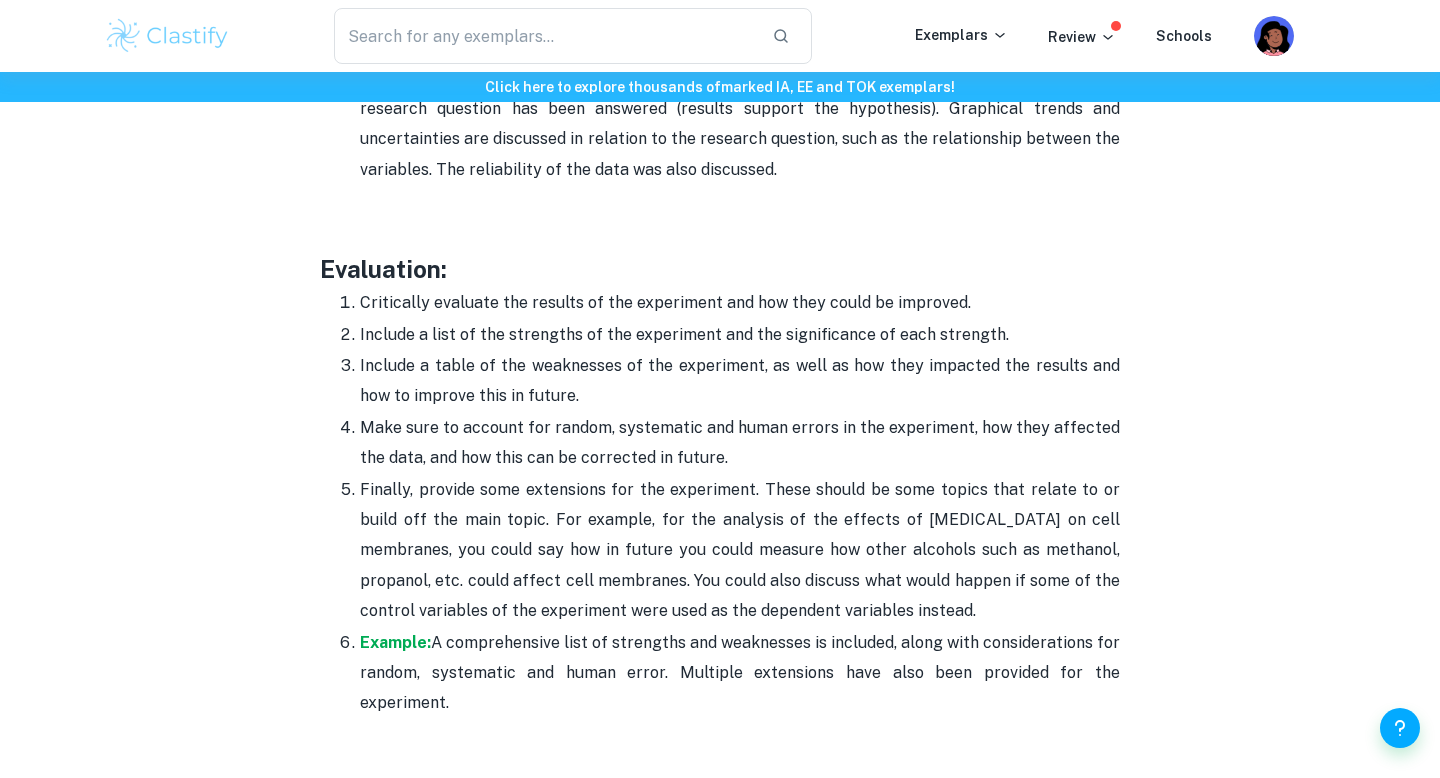 click on "Critically evaluate the results of the experiment and how they could be improved." at bounding box center [740, 303] 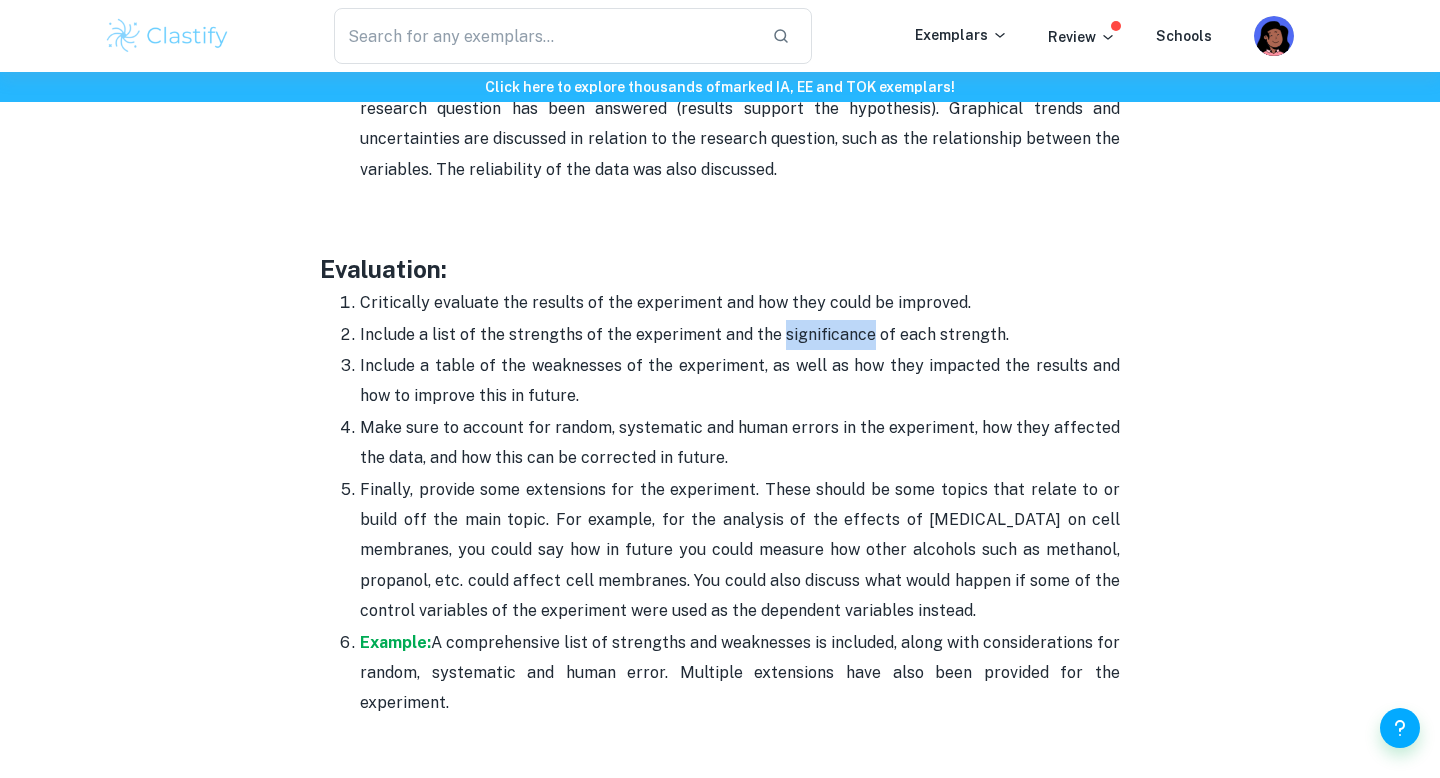 click on "Include a list of the strengths of the experiment and the significance of each strength." at bounding box center (740, 335) 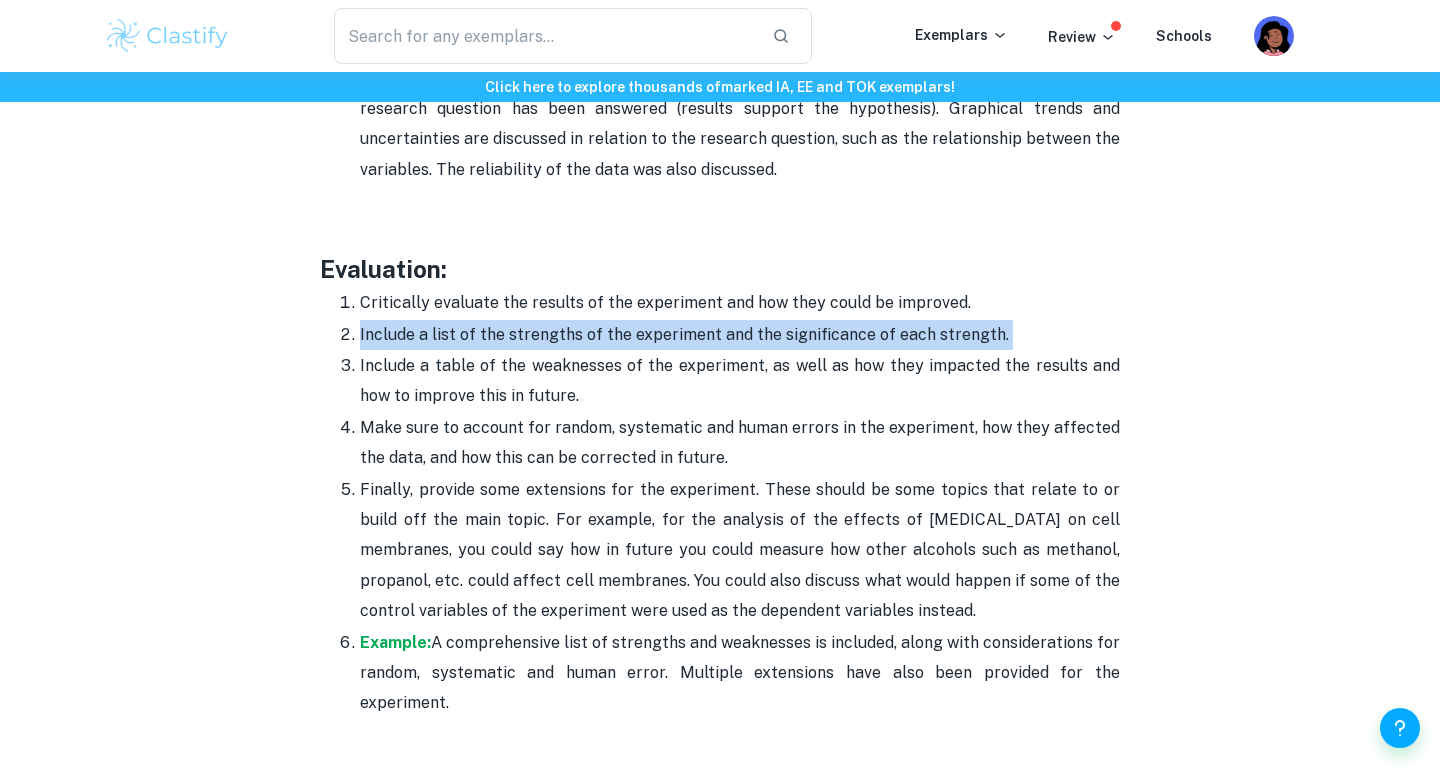 click on "Include a list of the strengths of the experiment and the significance of each strength." at bounding box center [740, 335] 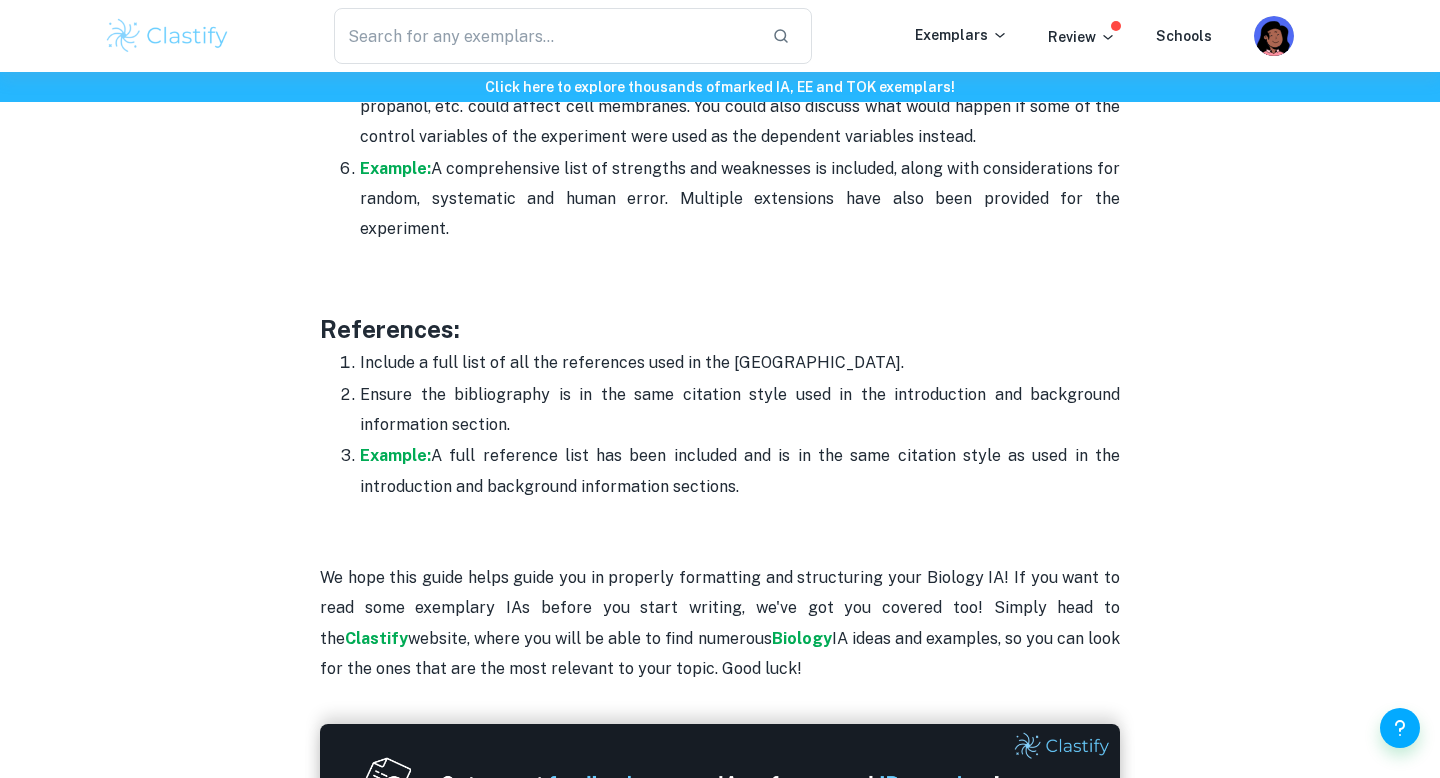 scroll, scrollTop: 6343, scrollLeft: 0, axis: vertical 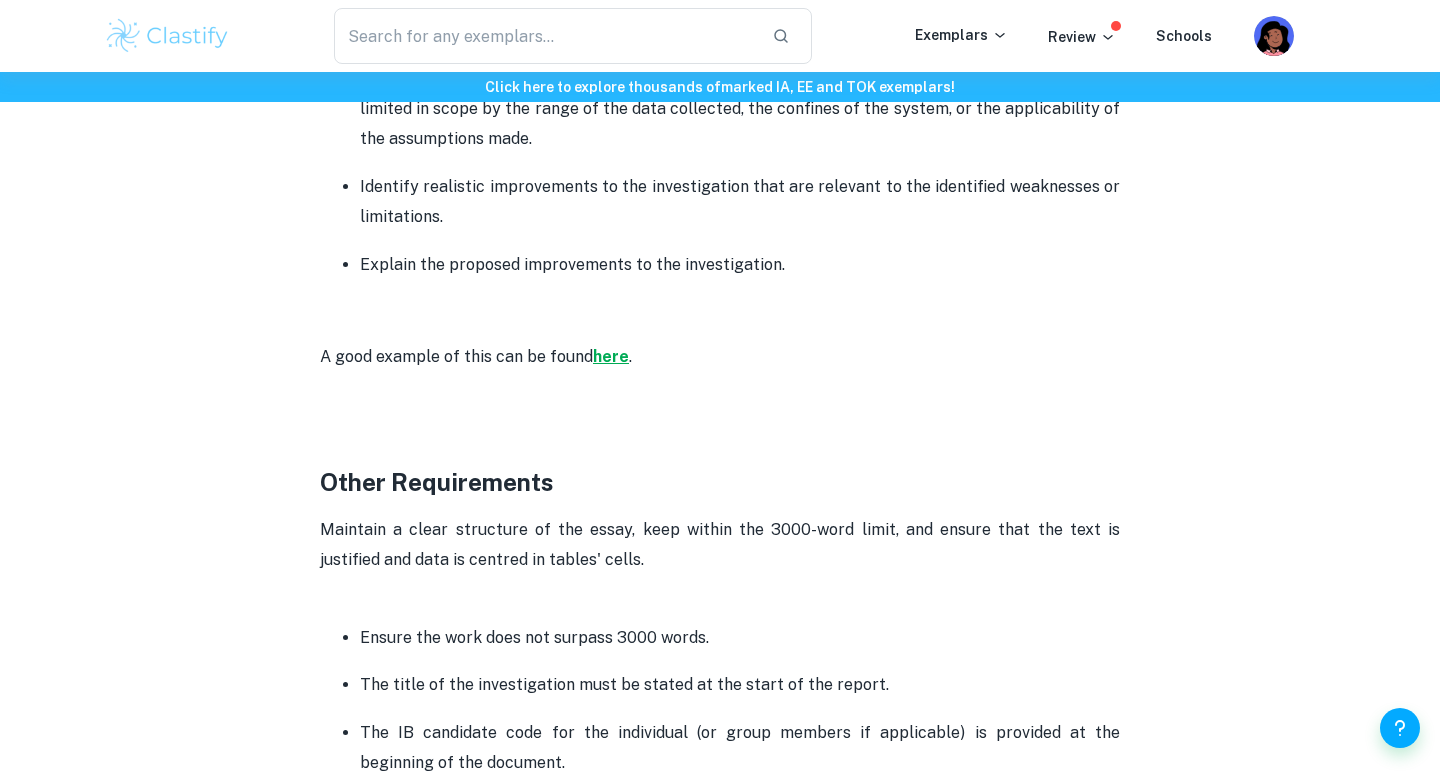 click on "here" at bounding box center [611, 356] 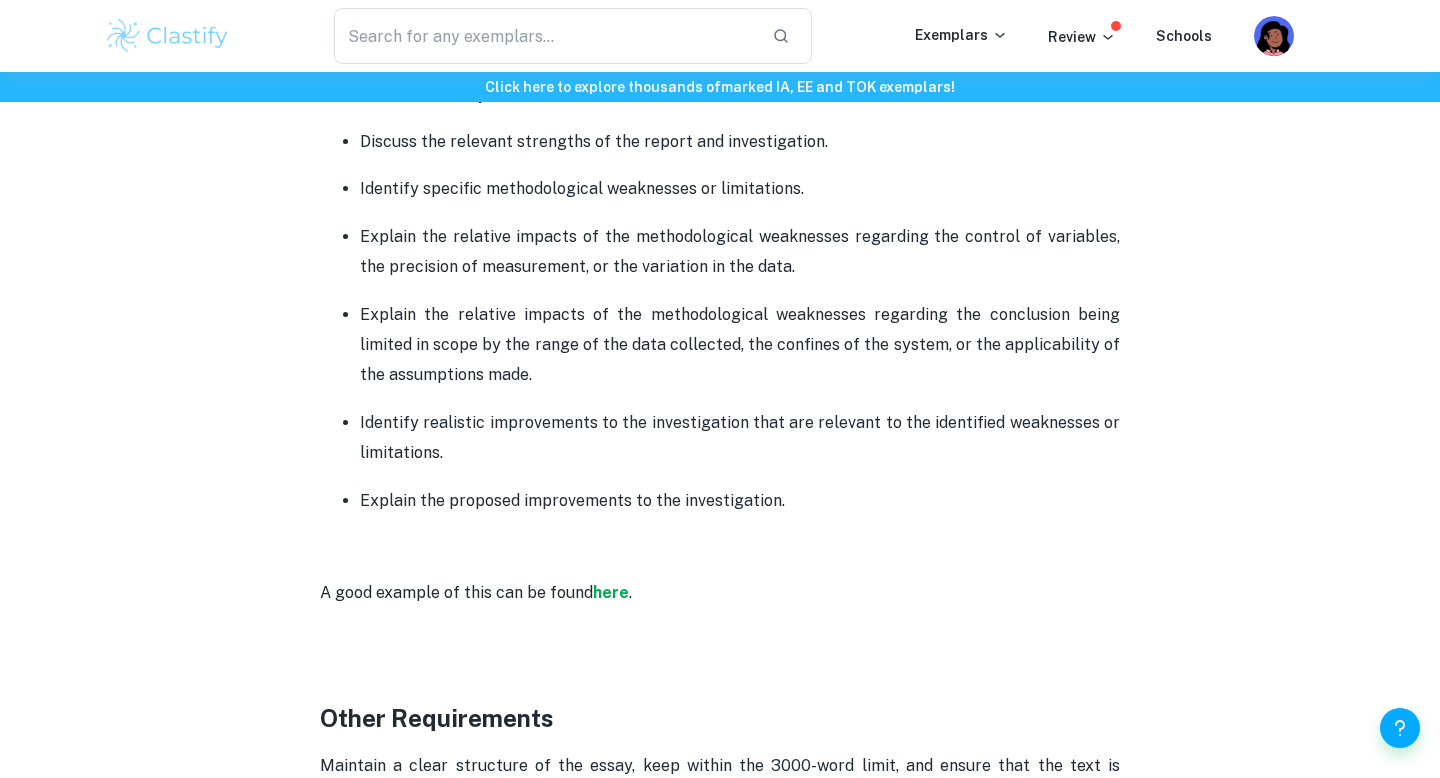 scroll, scrollTop: 4322, scrollLeft: 0, axis: vertical 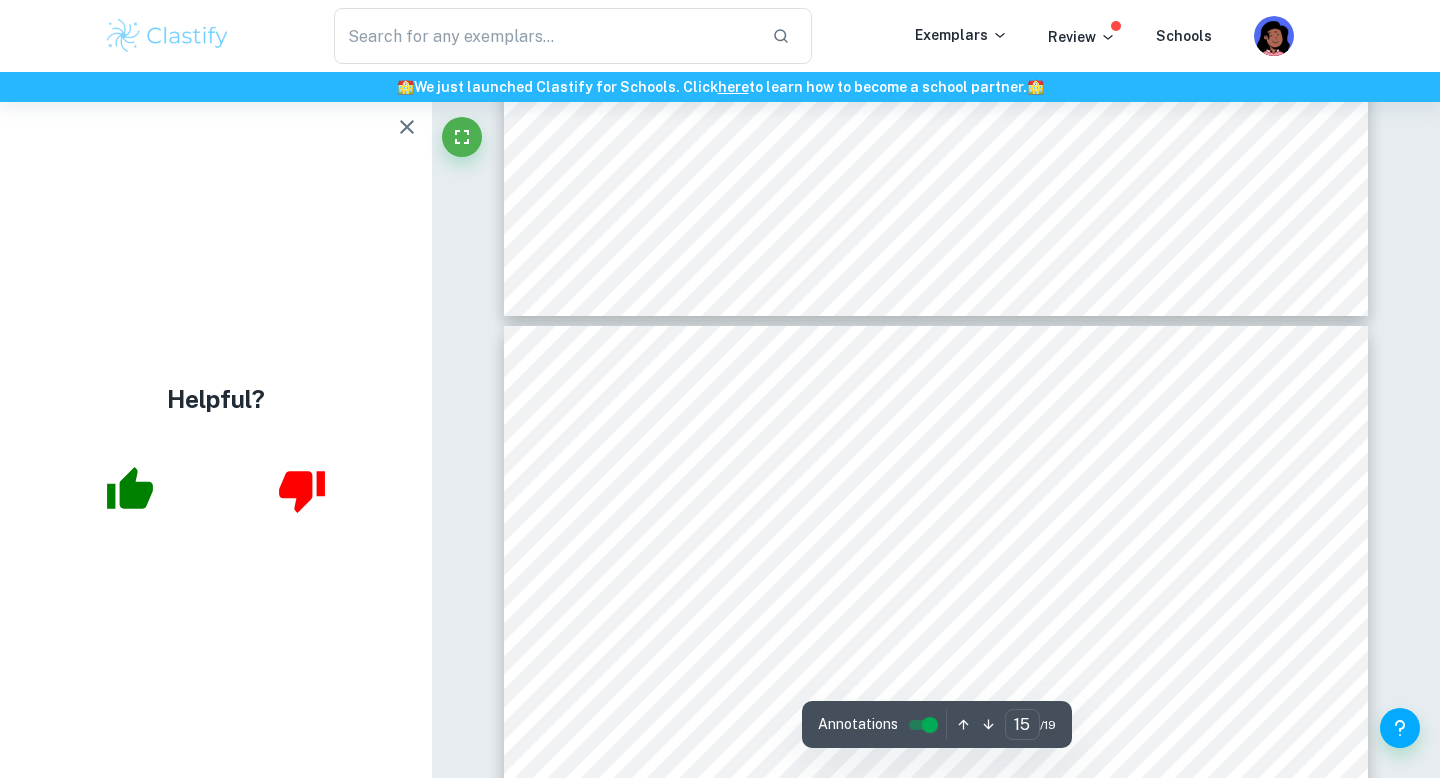 type on "16" 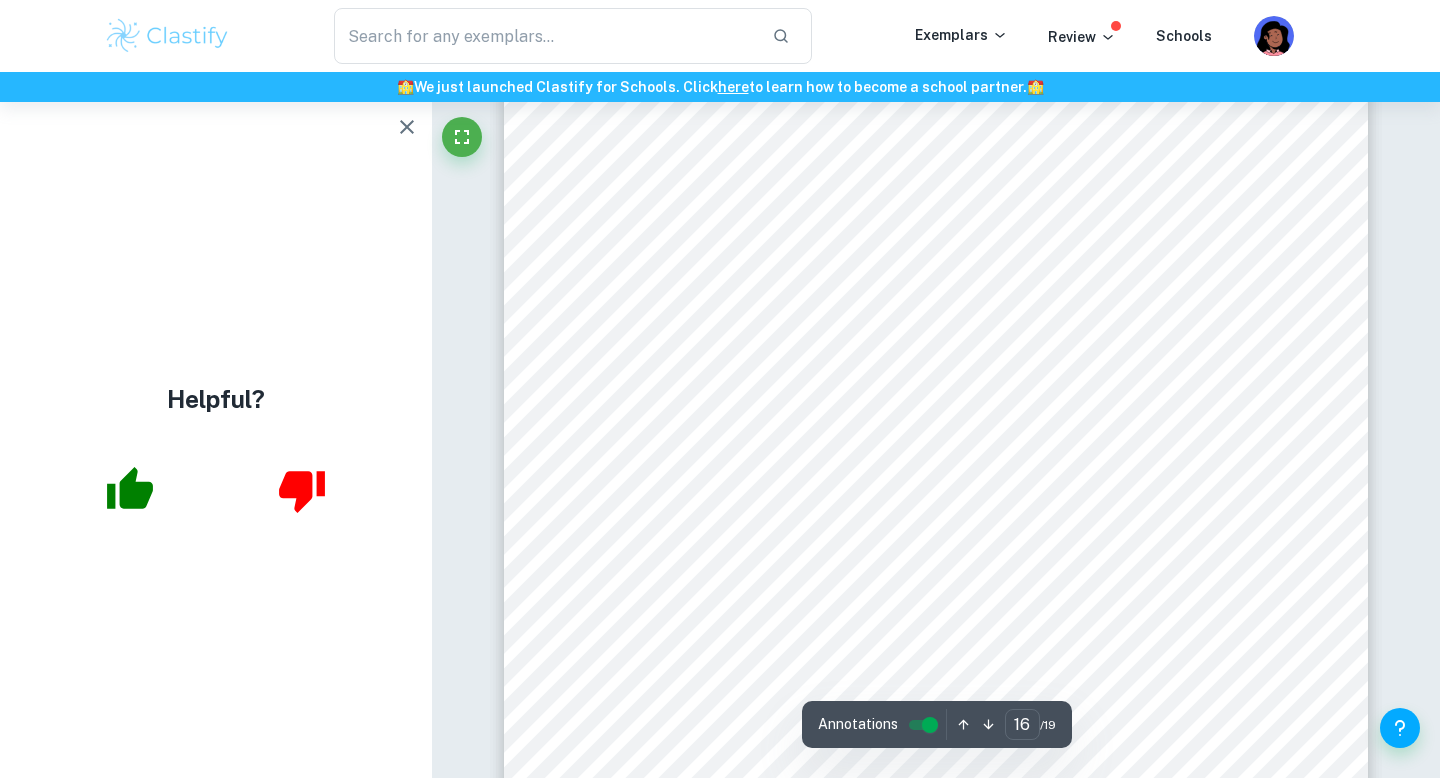 scroll, scrollTop: 18781, scrollLeft: 0, axis: vertical 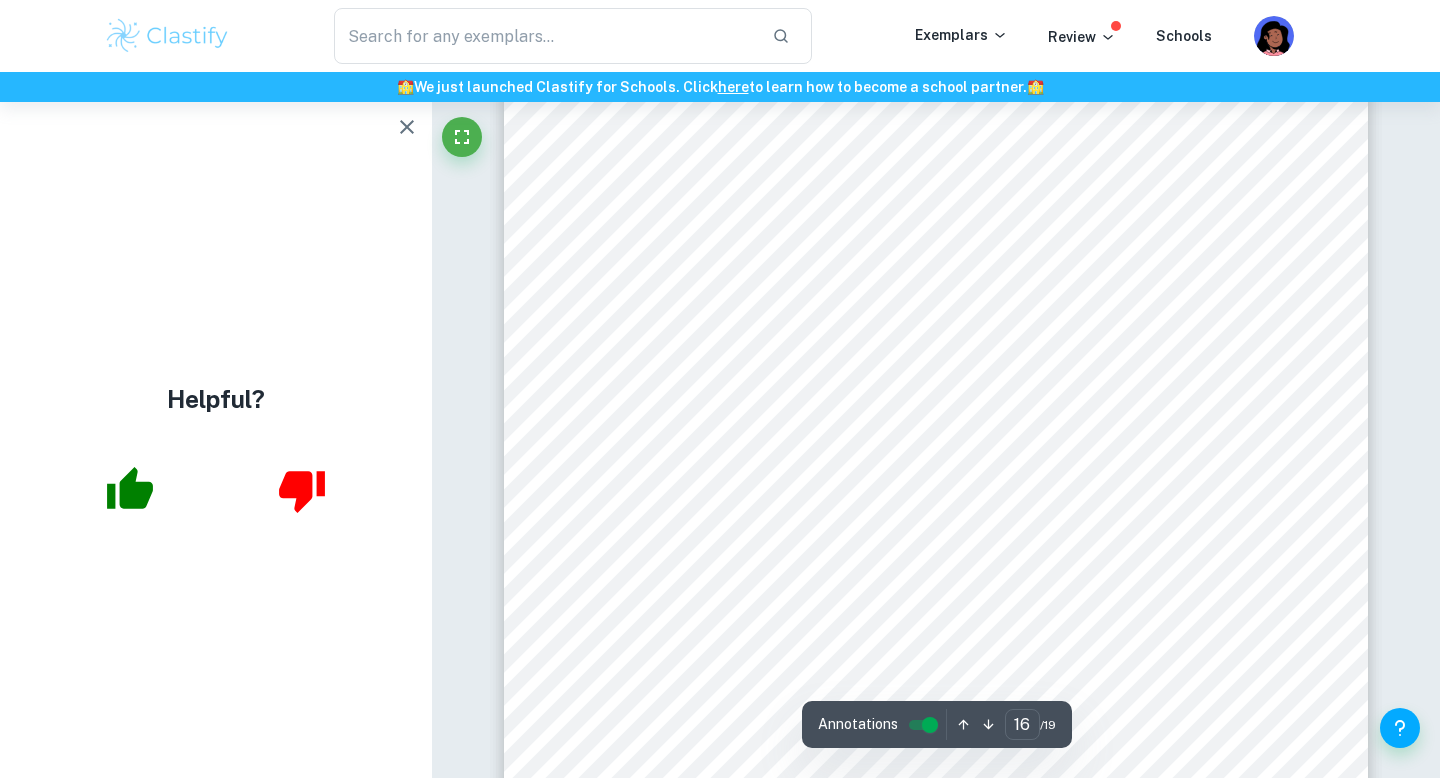 click 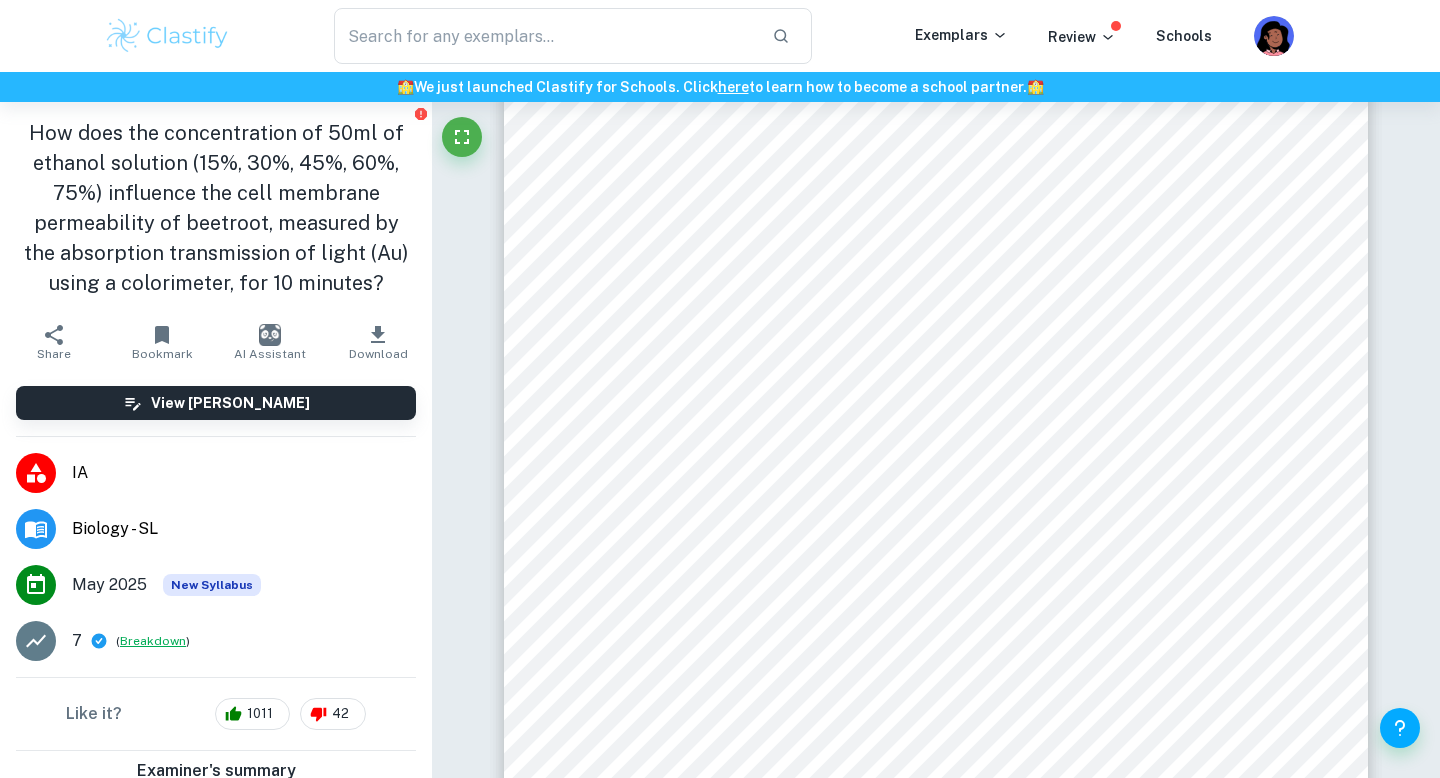 click on "Breakdown" at bounding box center (153, 641) 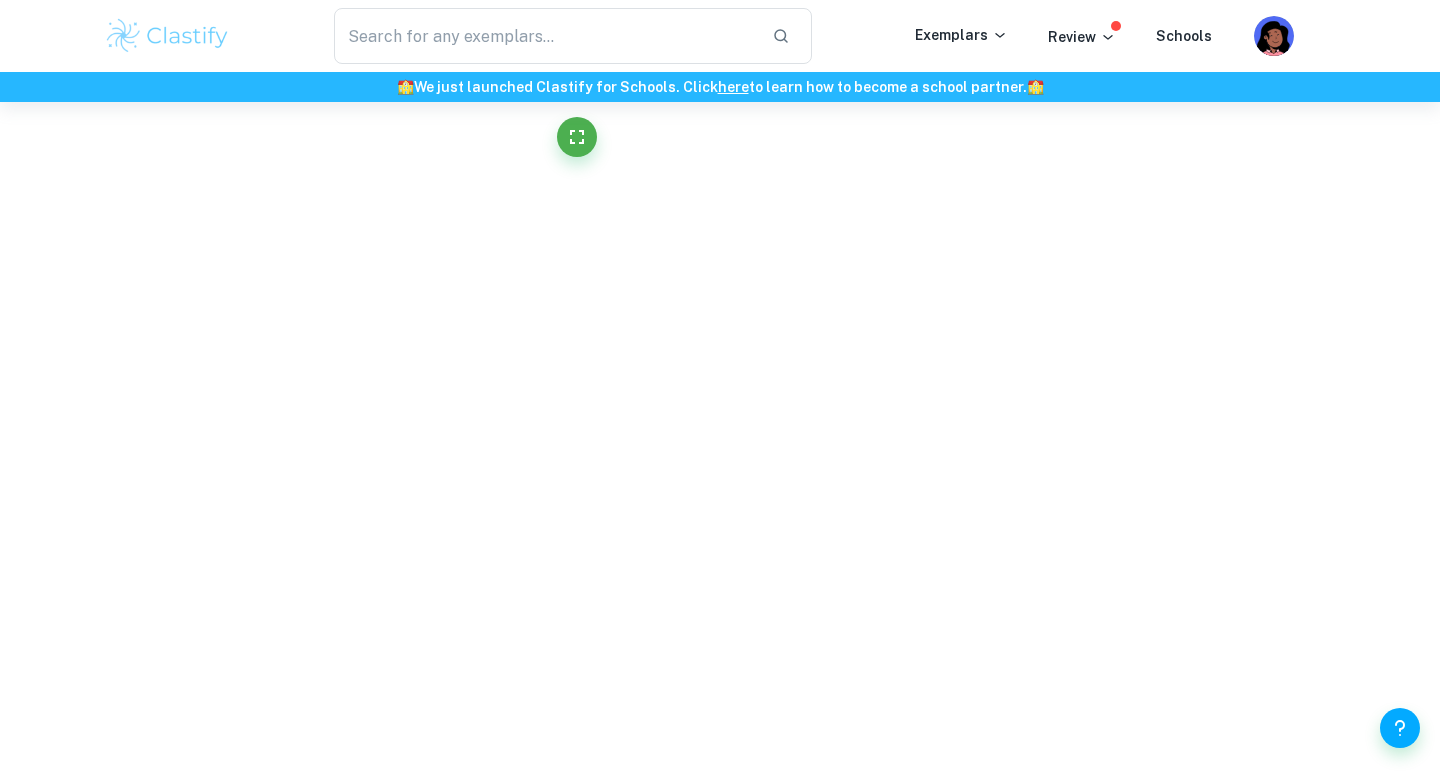 scroll, scrollTop: 18687, scrollLeft: 0, axis: vertical 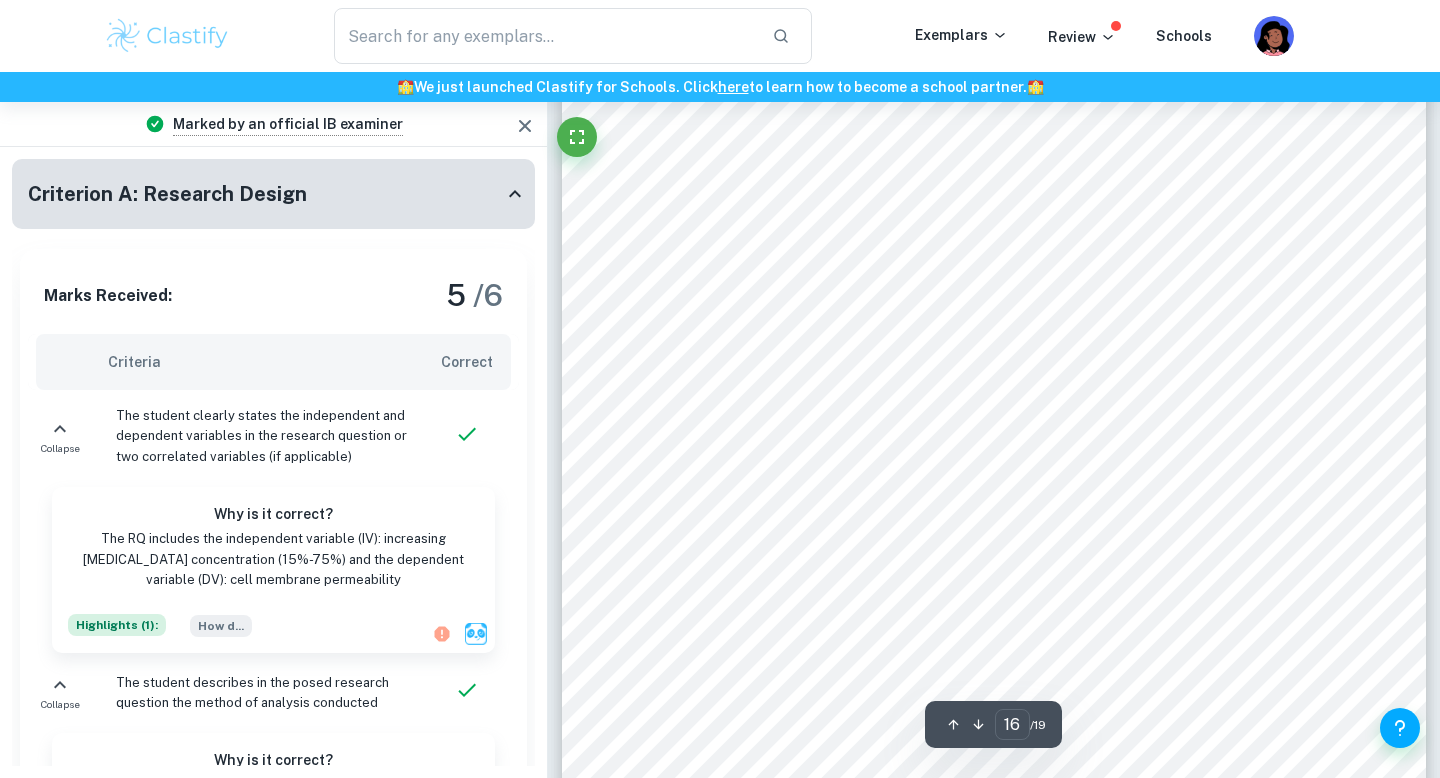 click 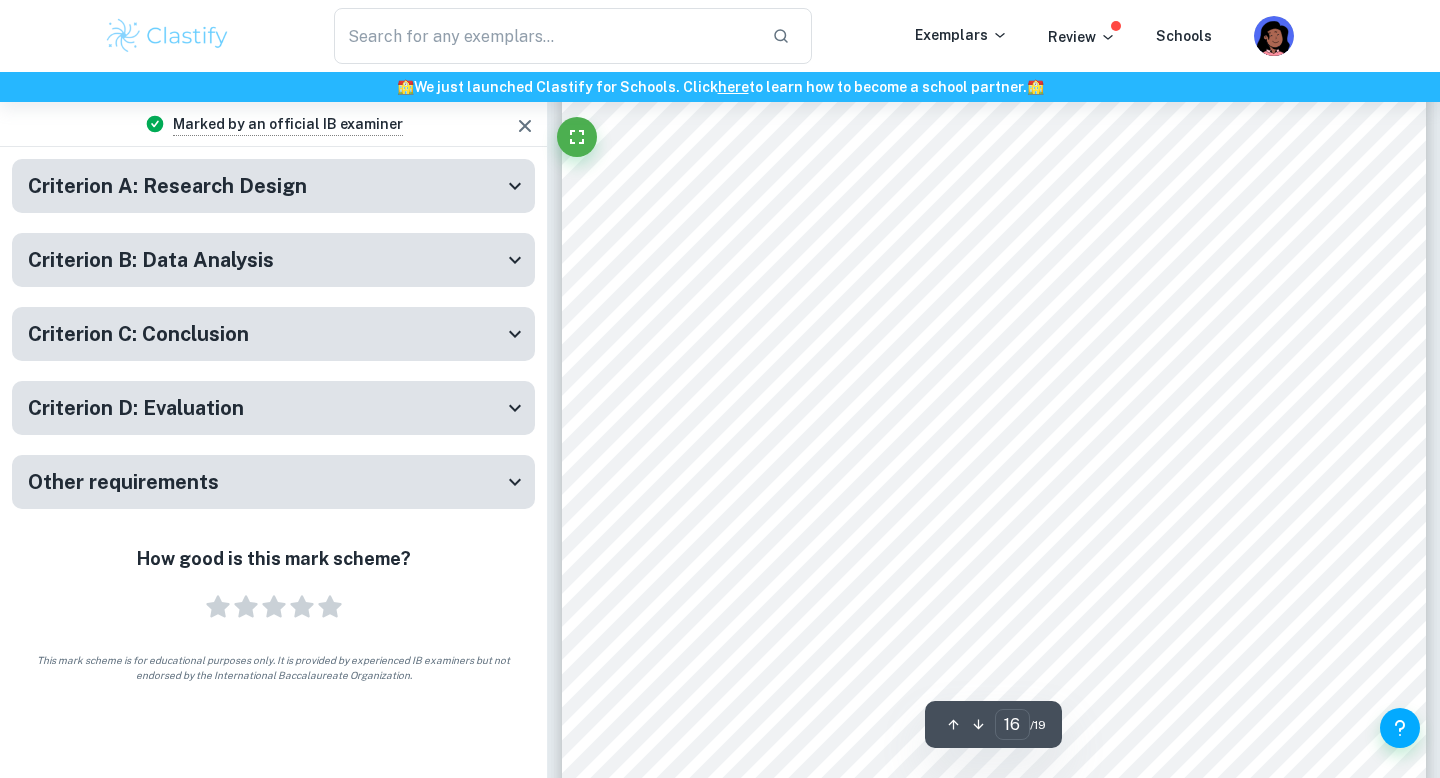 click on "Criterion D: Evaluation" at bounding box center (265, 408) 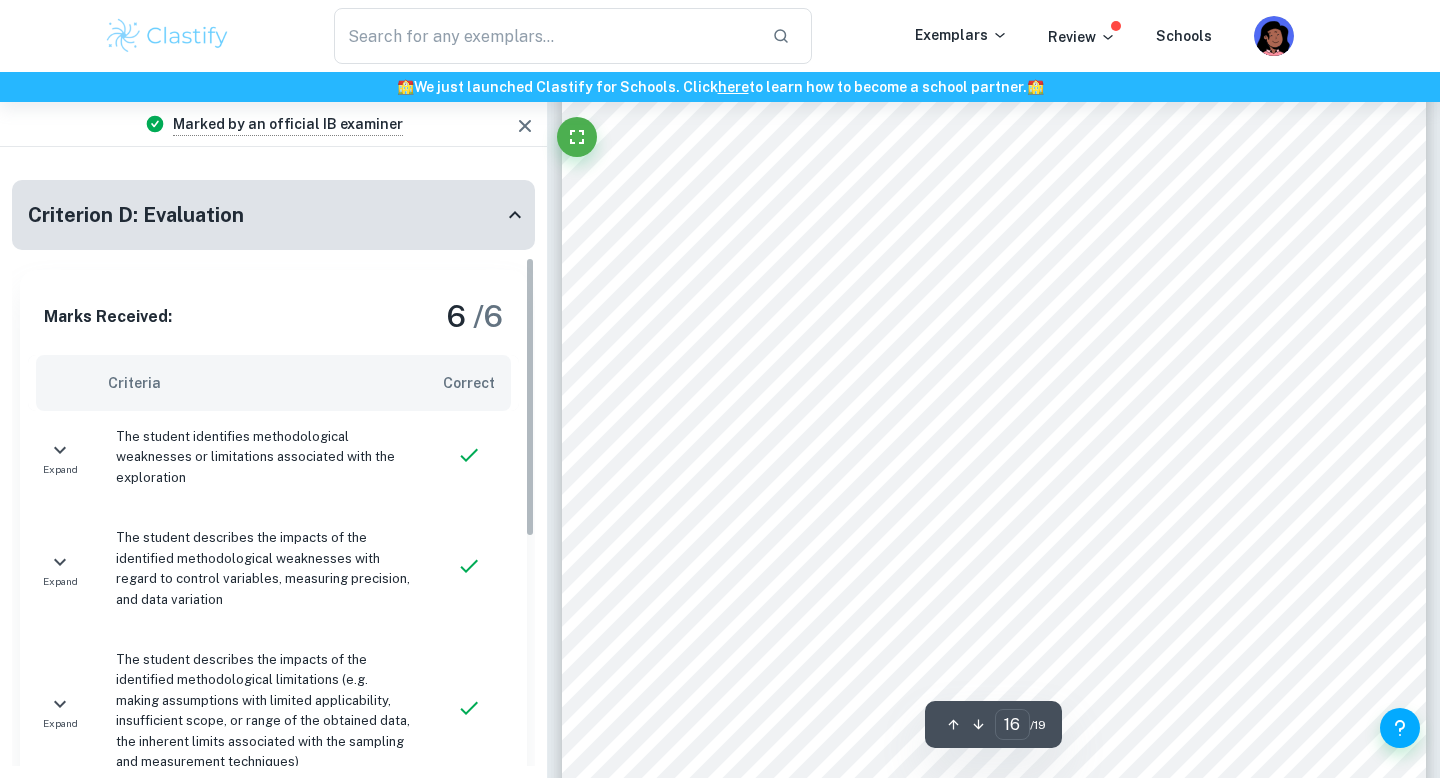 scroll, scrollTop: 213, scrollLeft: 0, axis: vertical 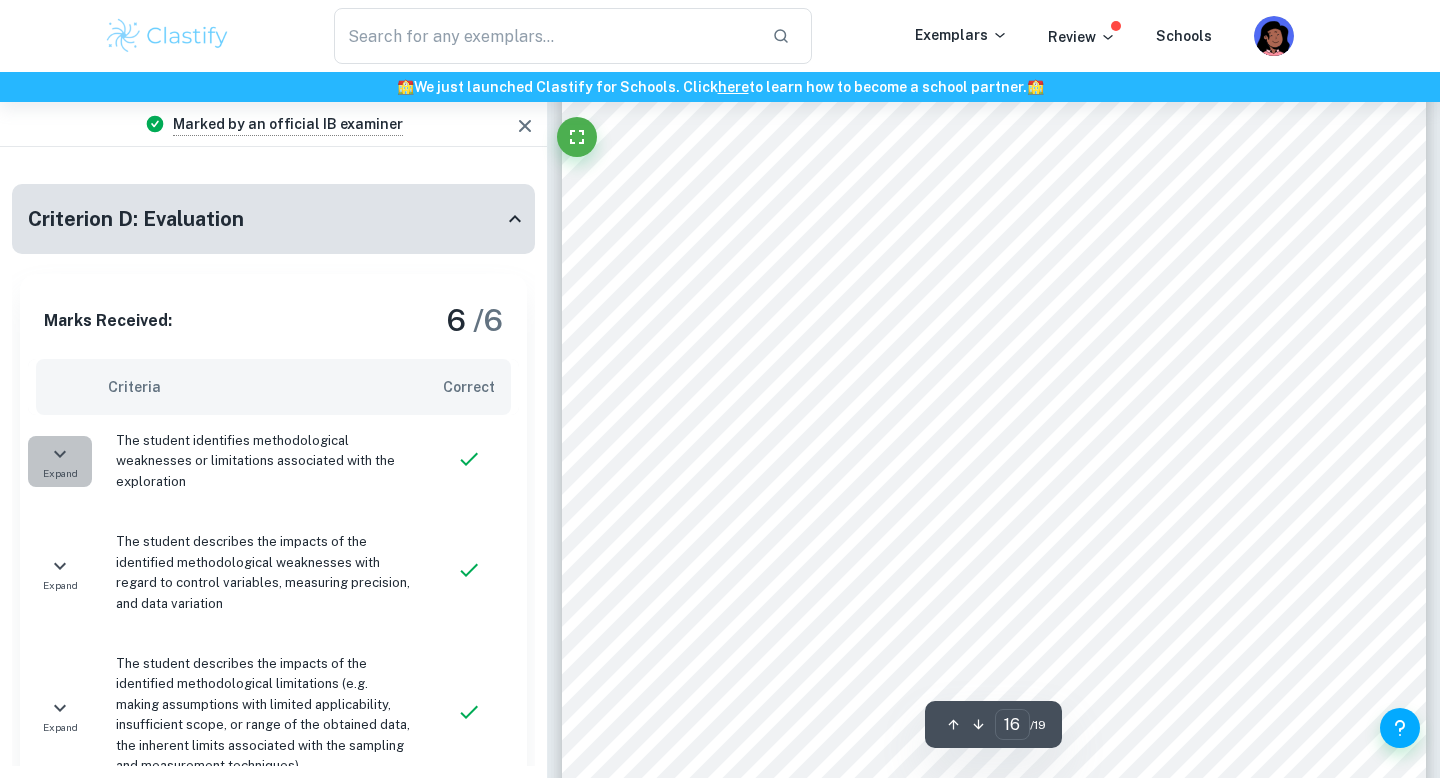 click 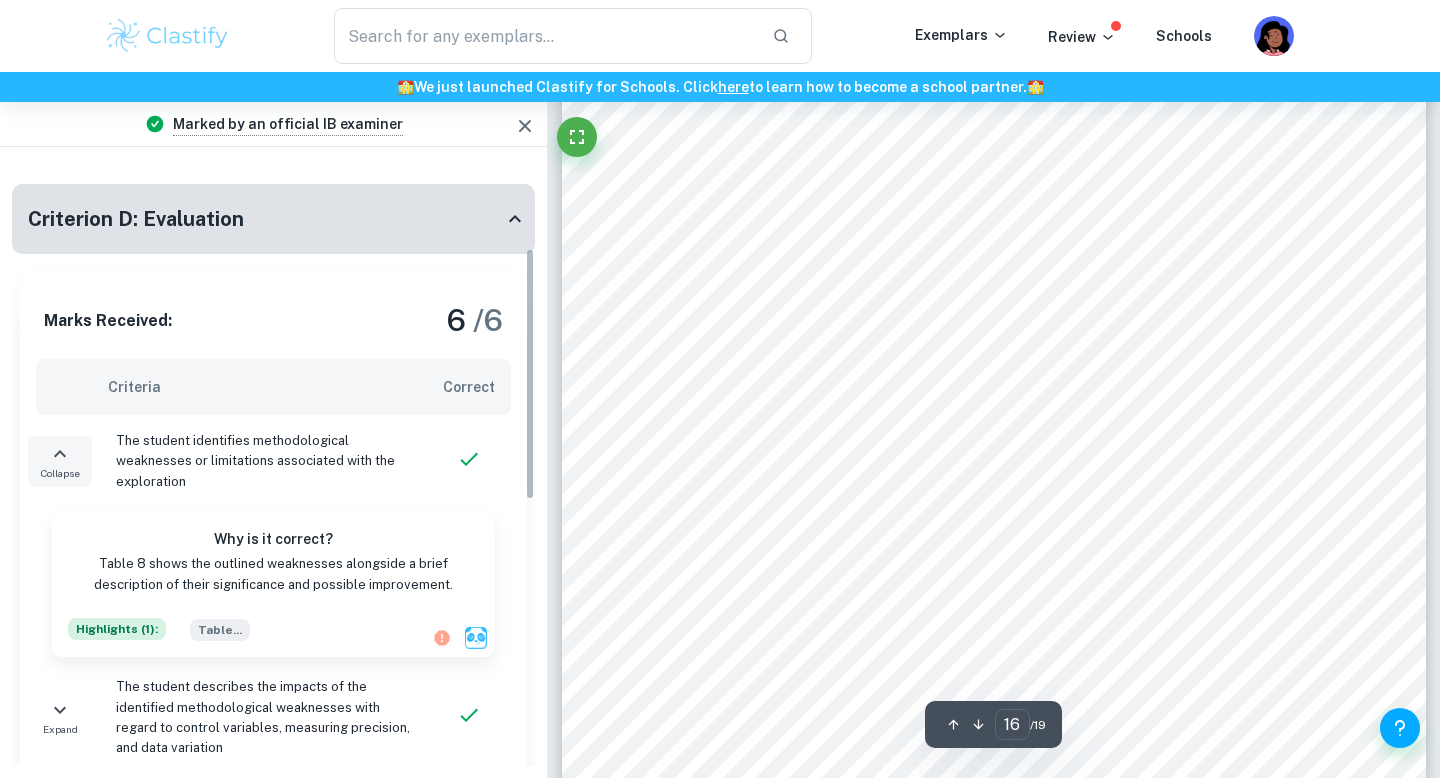 click 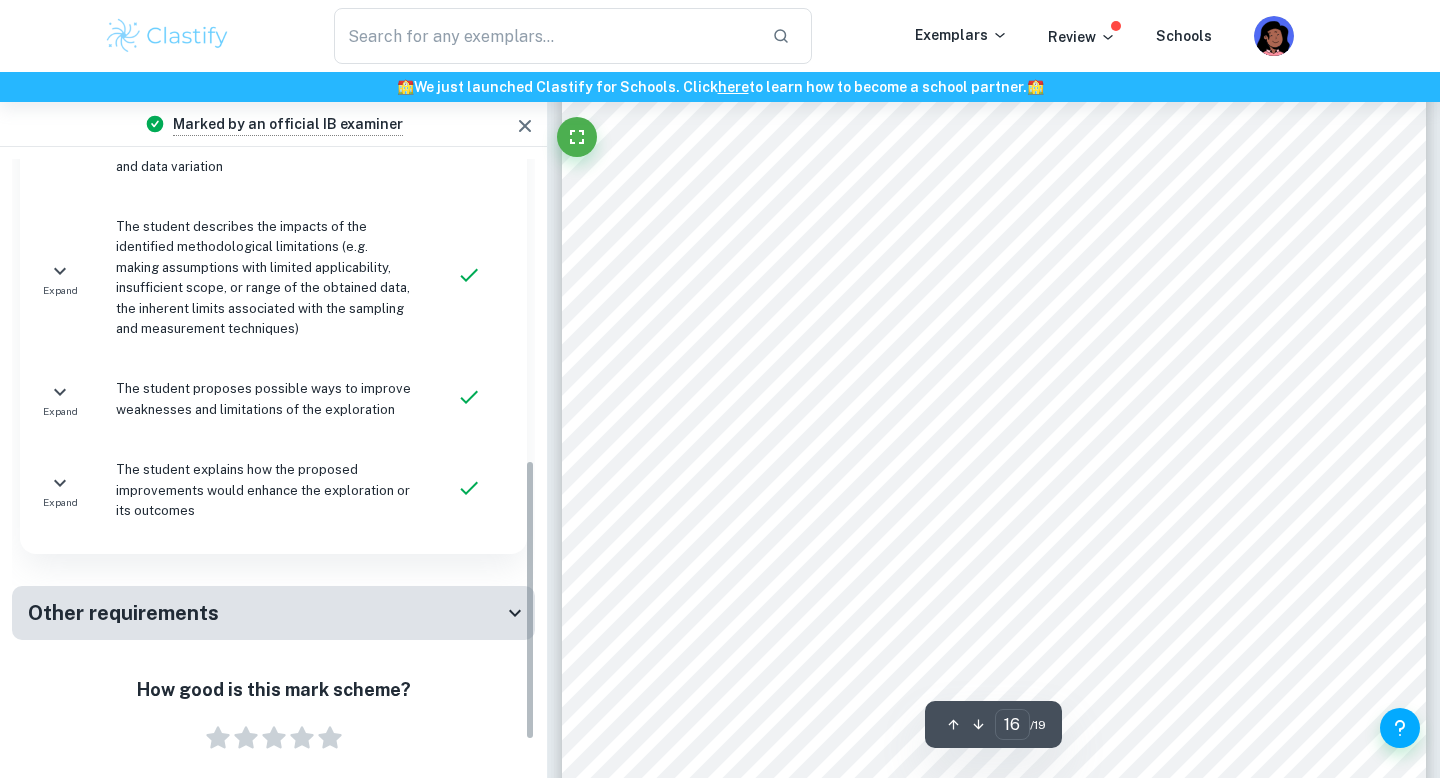 scroll, scrollTop: 705, scrollLeft: 0, axis: vertical 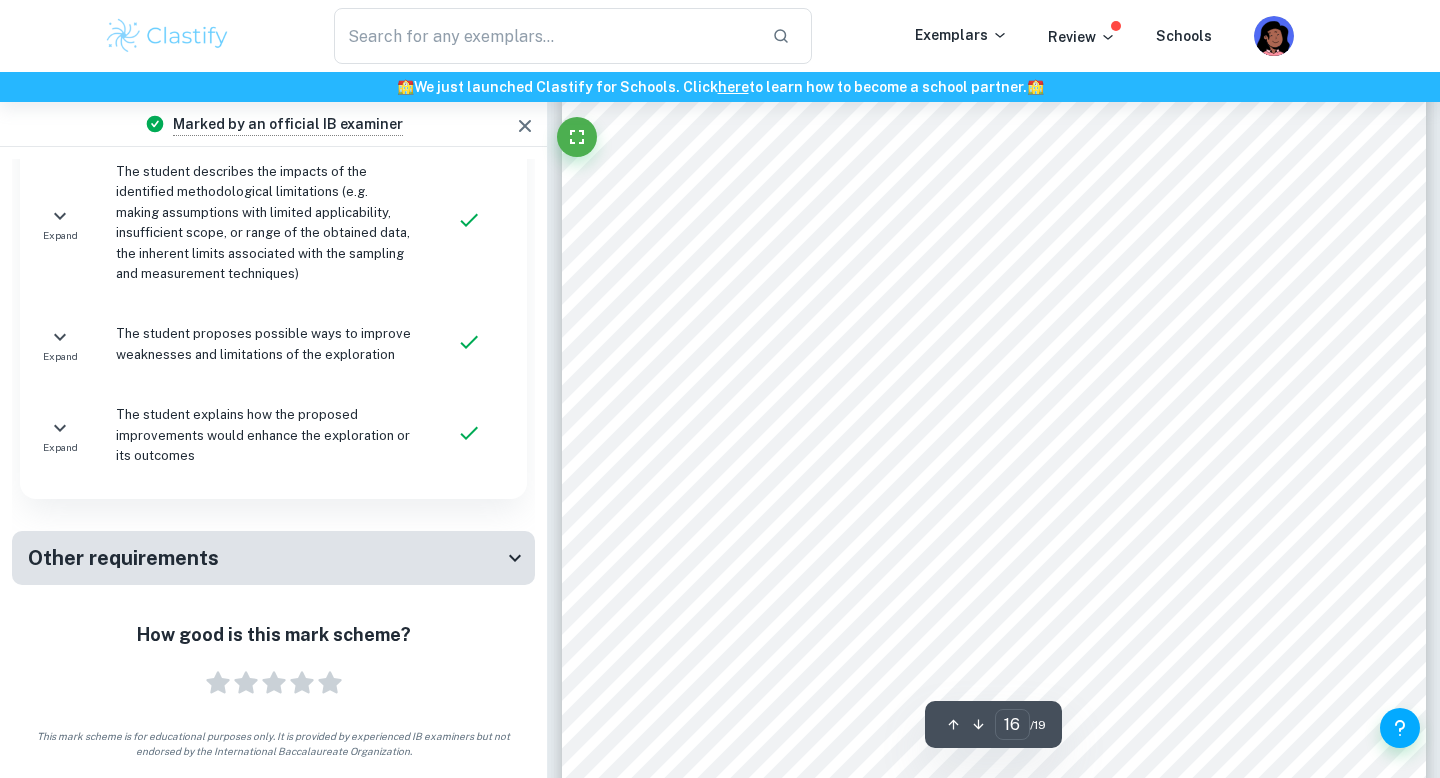 click on "Other requirements" at bounding box center [265, 558] 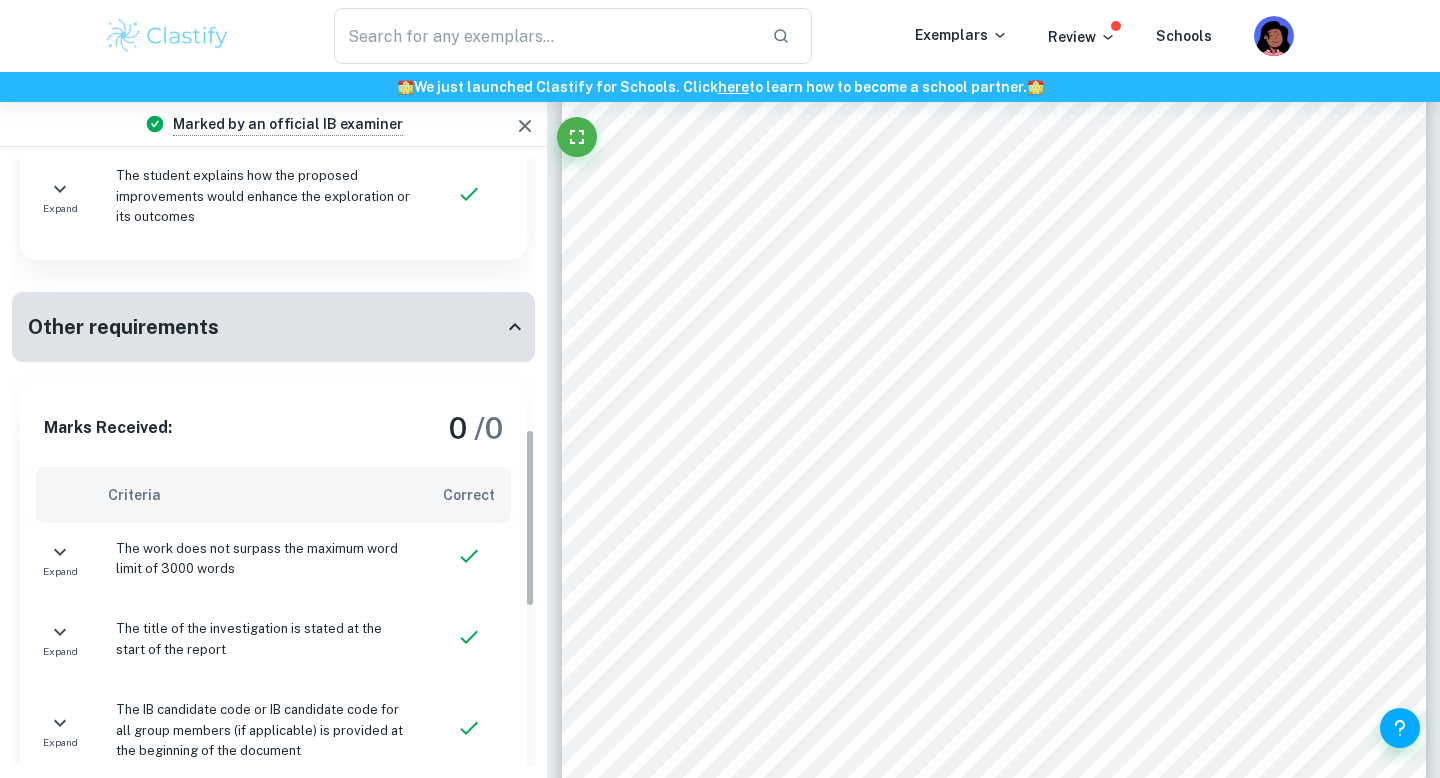scroll, scrollTop: 918, scrollLeft: 0, axis: vertical 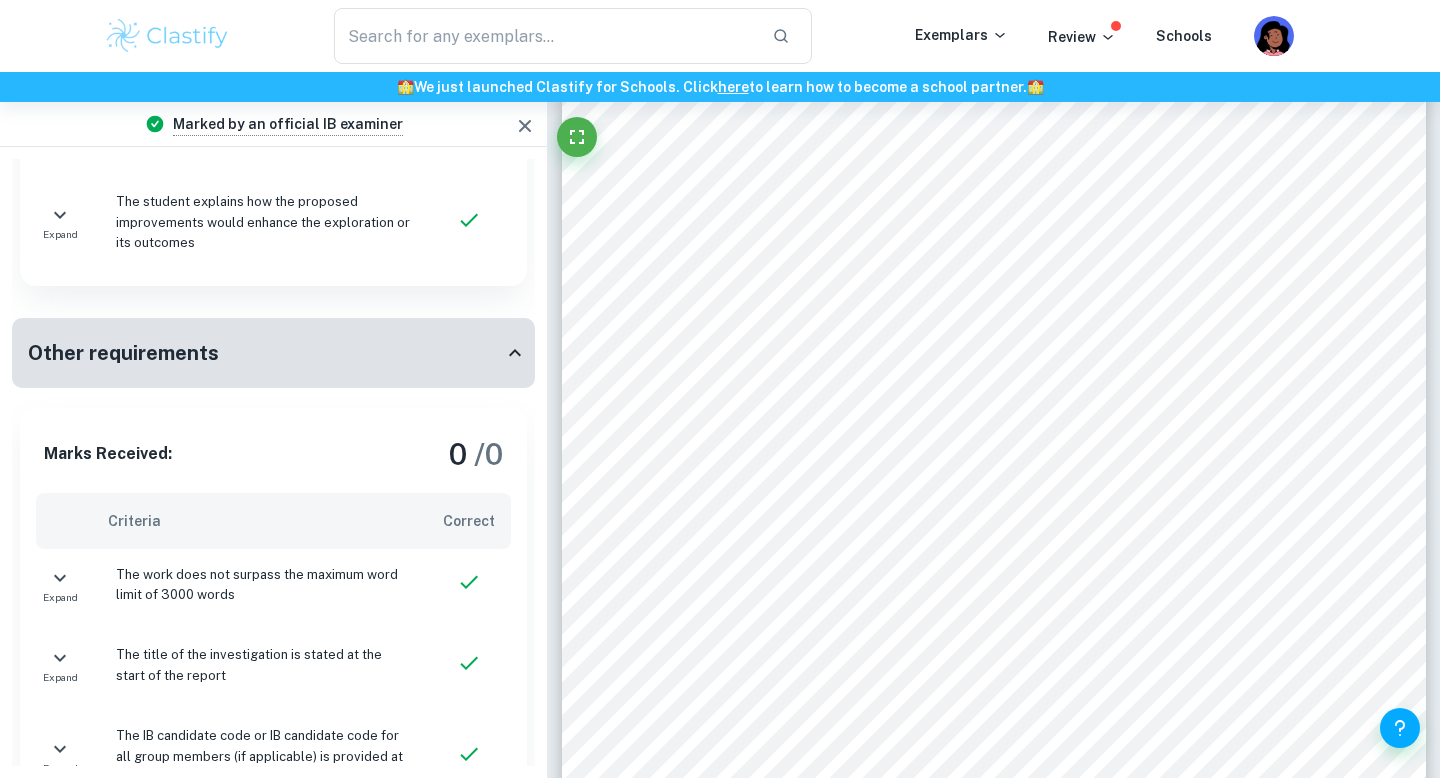 click on "Other requirements" at bounding box center [265, 353] 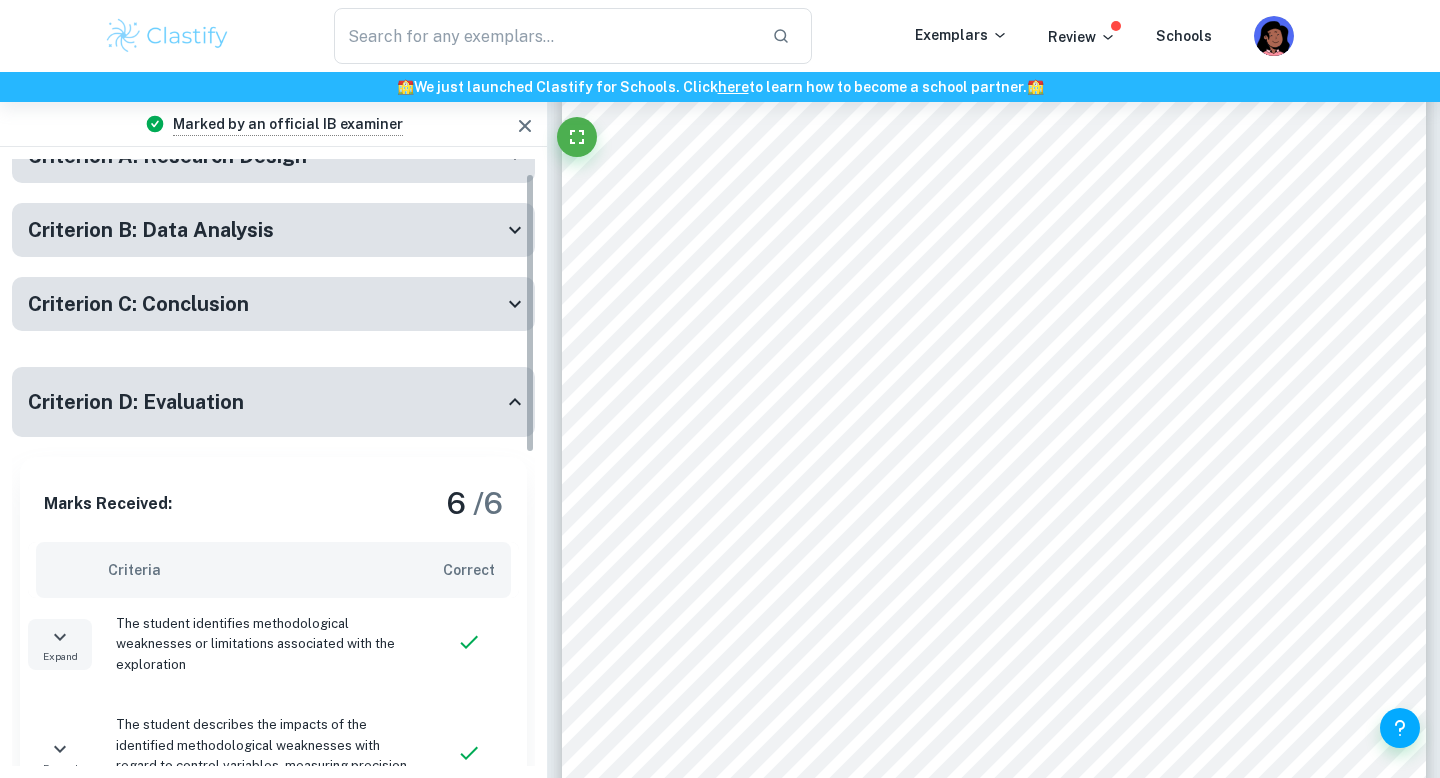 scroll, scrollTop: 0, scrollLeft: 0, axis: both 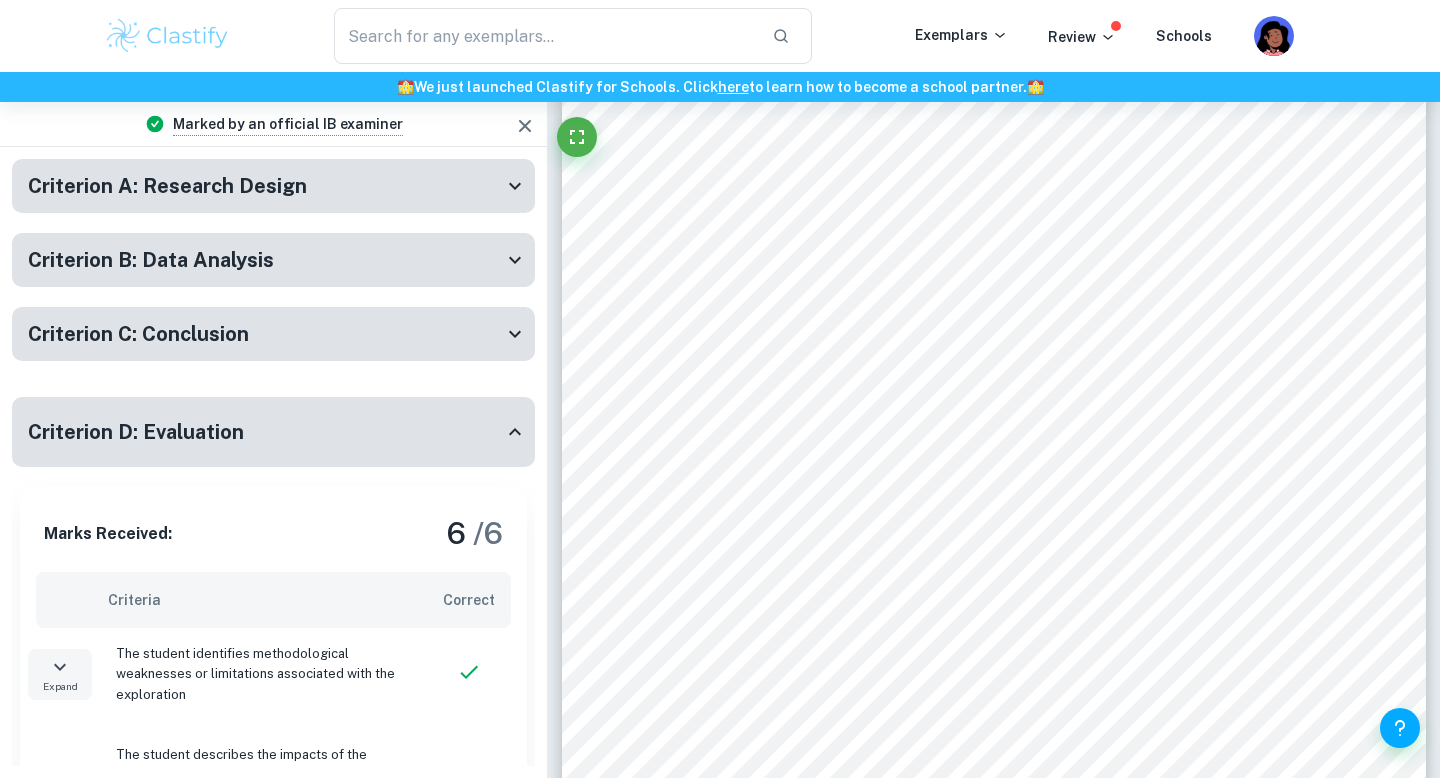 click on "Criterion D: Evaluation" at bounding box center (265, 432) 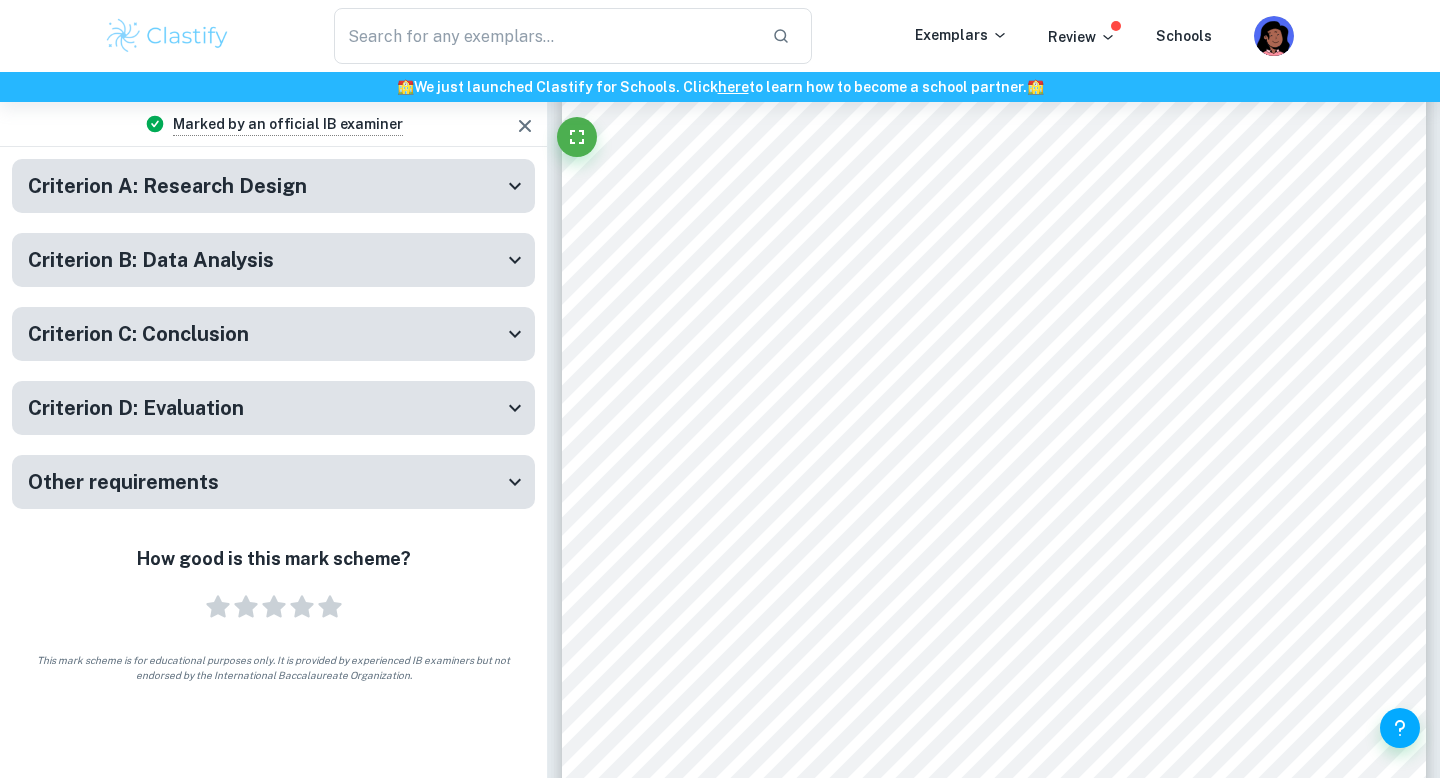 click on "Criterion C: Conclusion" at bounding box center (273, 334) 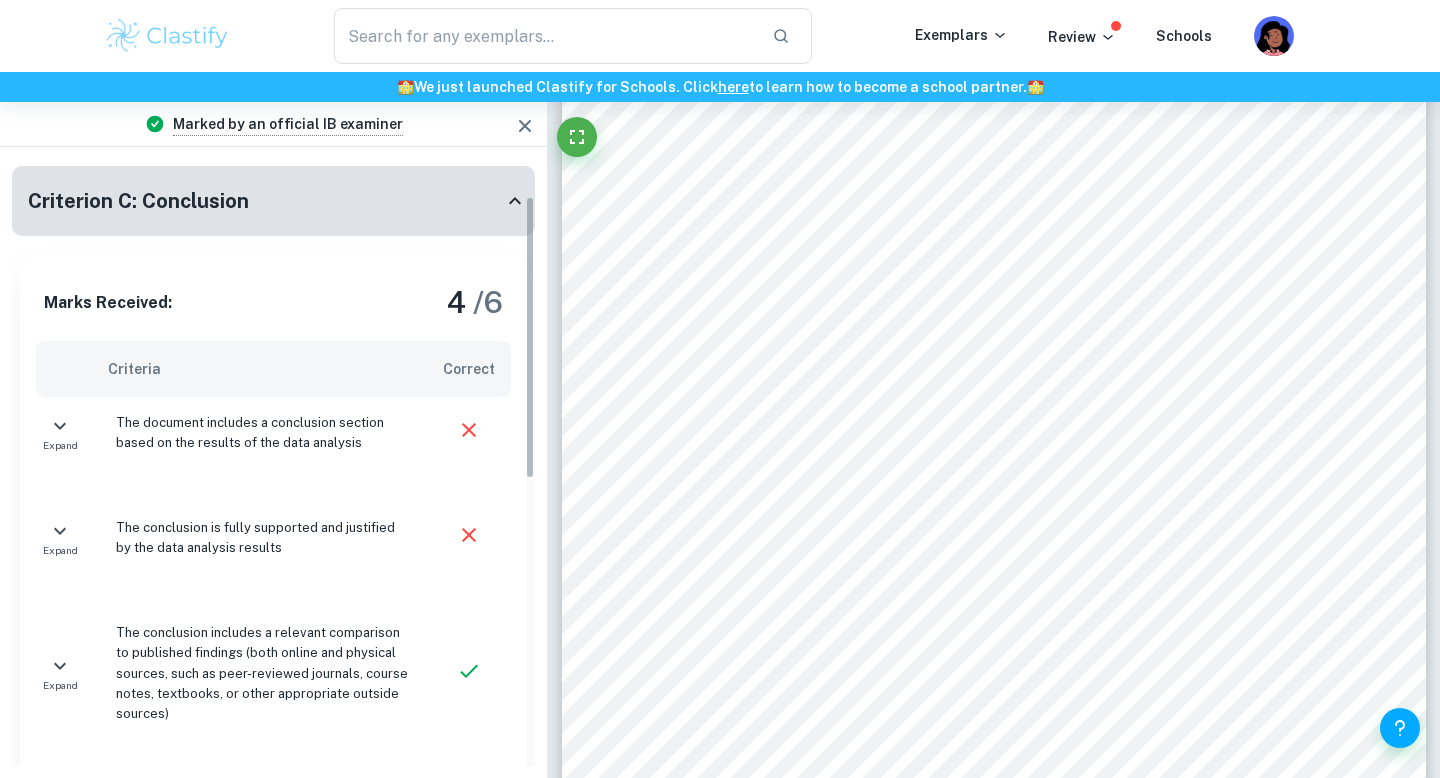 scroll, scrollTop: 72, scrollLeft: 0, axis: vertical 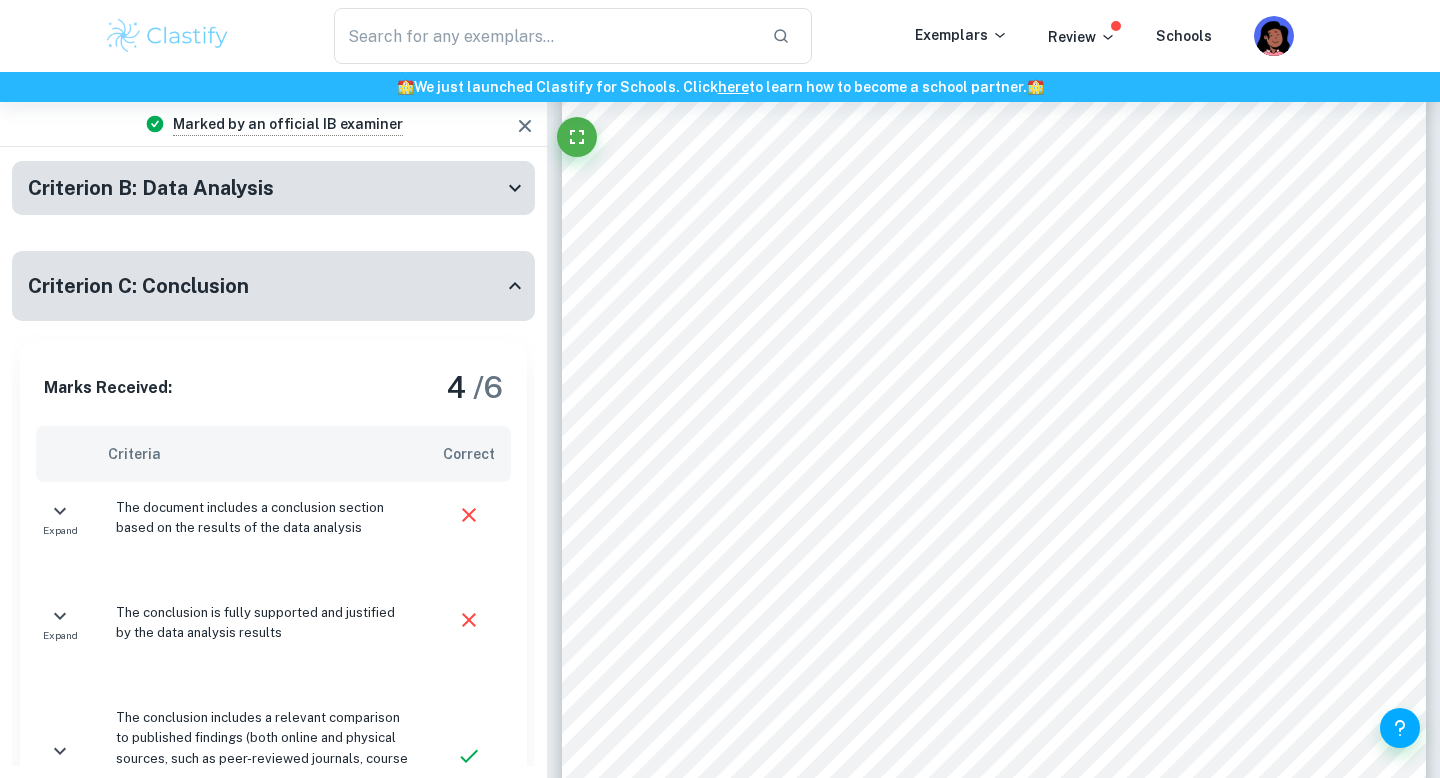 click on "Criterion C: Conclusion" at bounding box center [273, 286] 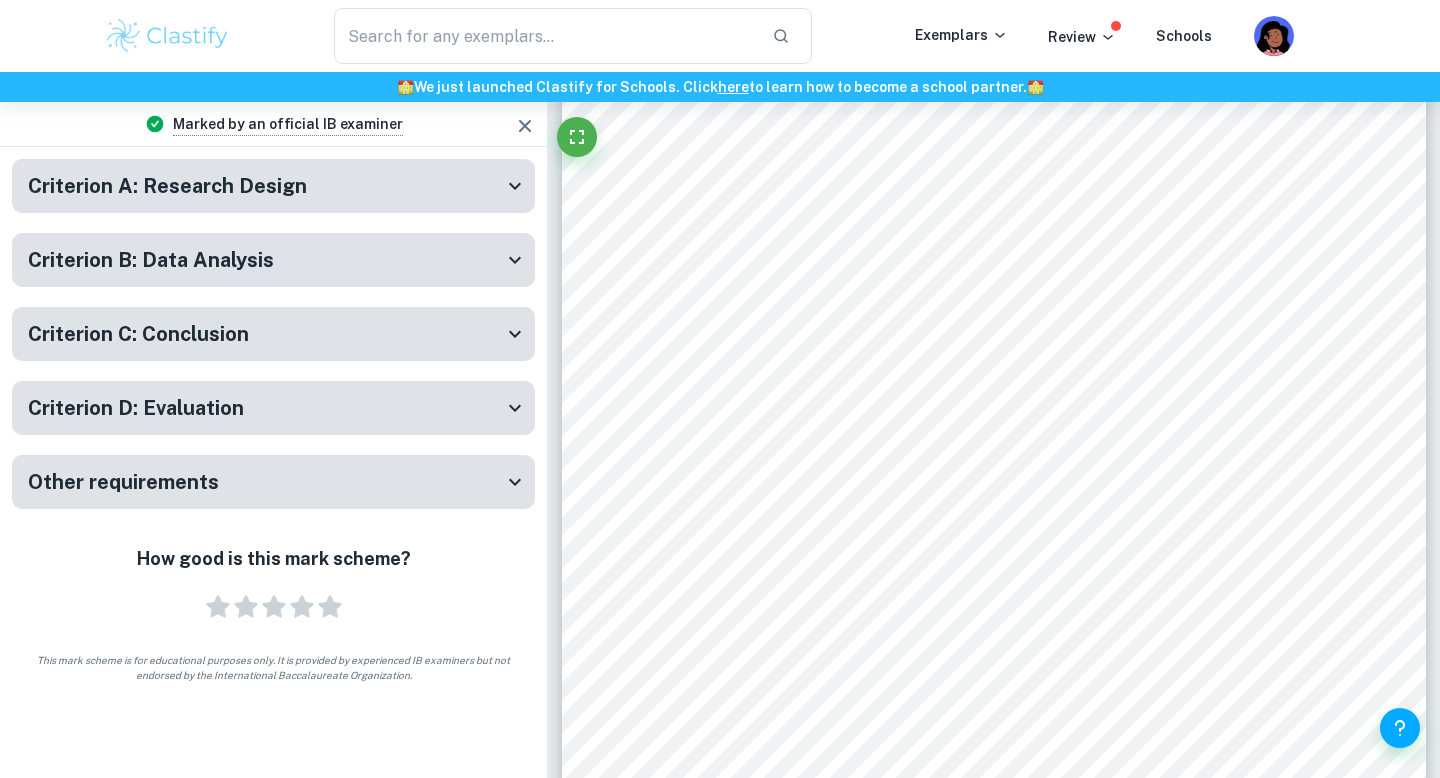 scroll, scrollTop: 0, scrollLeft: 0, axis: both 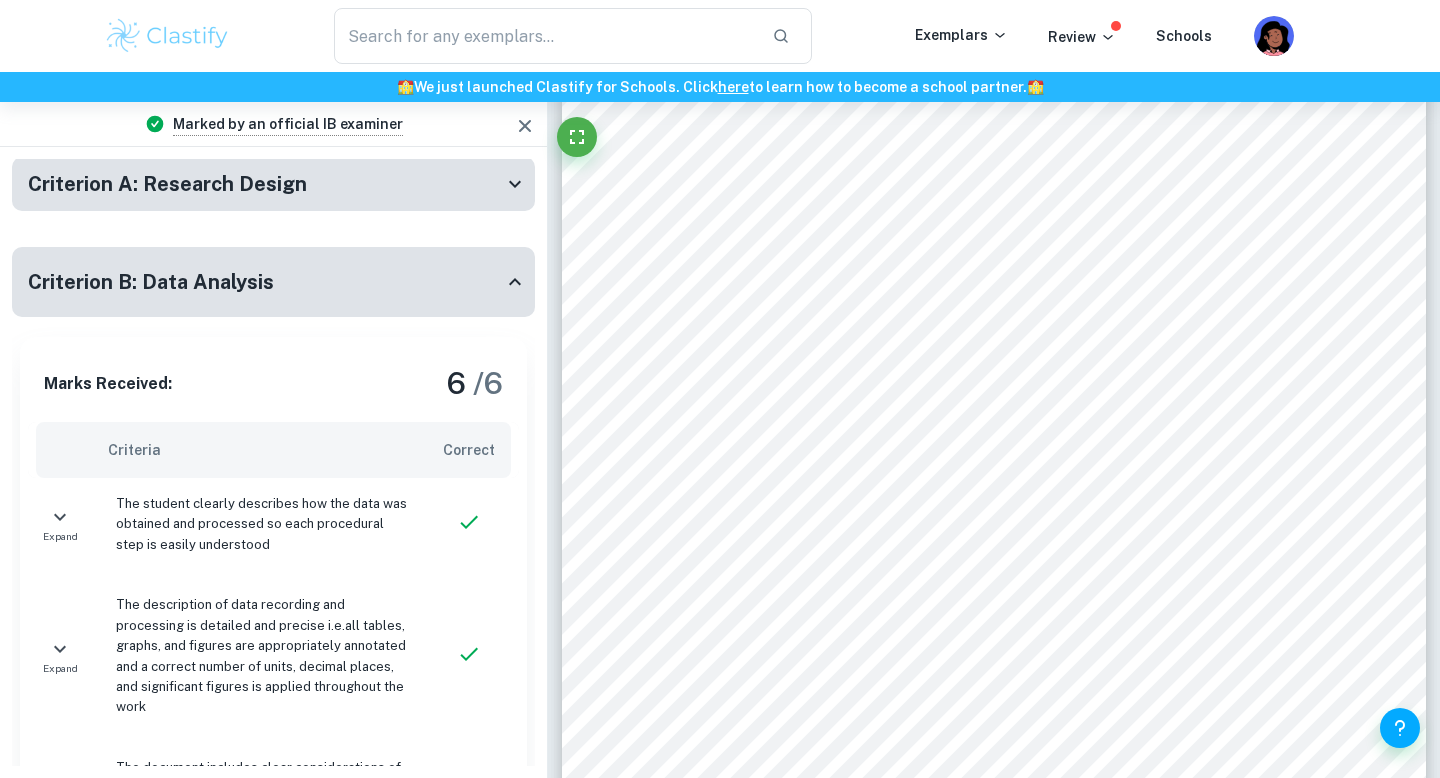 click on "Criterion B: Data Analysis" at bounding box center (265, 282) 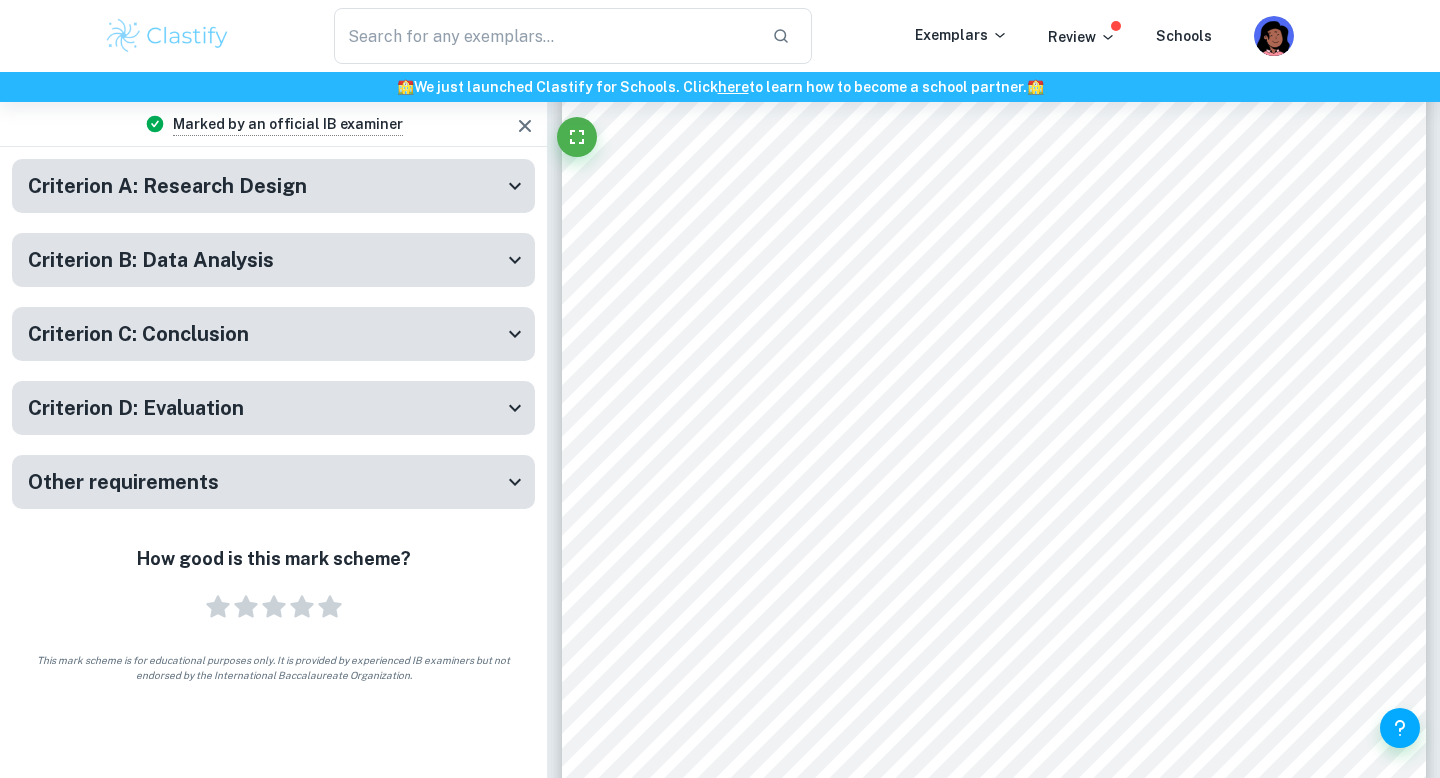 scroll, scrollTop: 0, scrollLeft: 0, axis: both 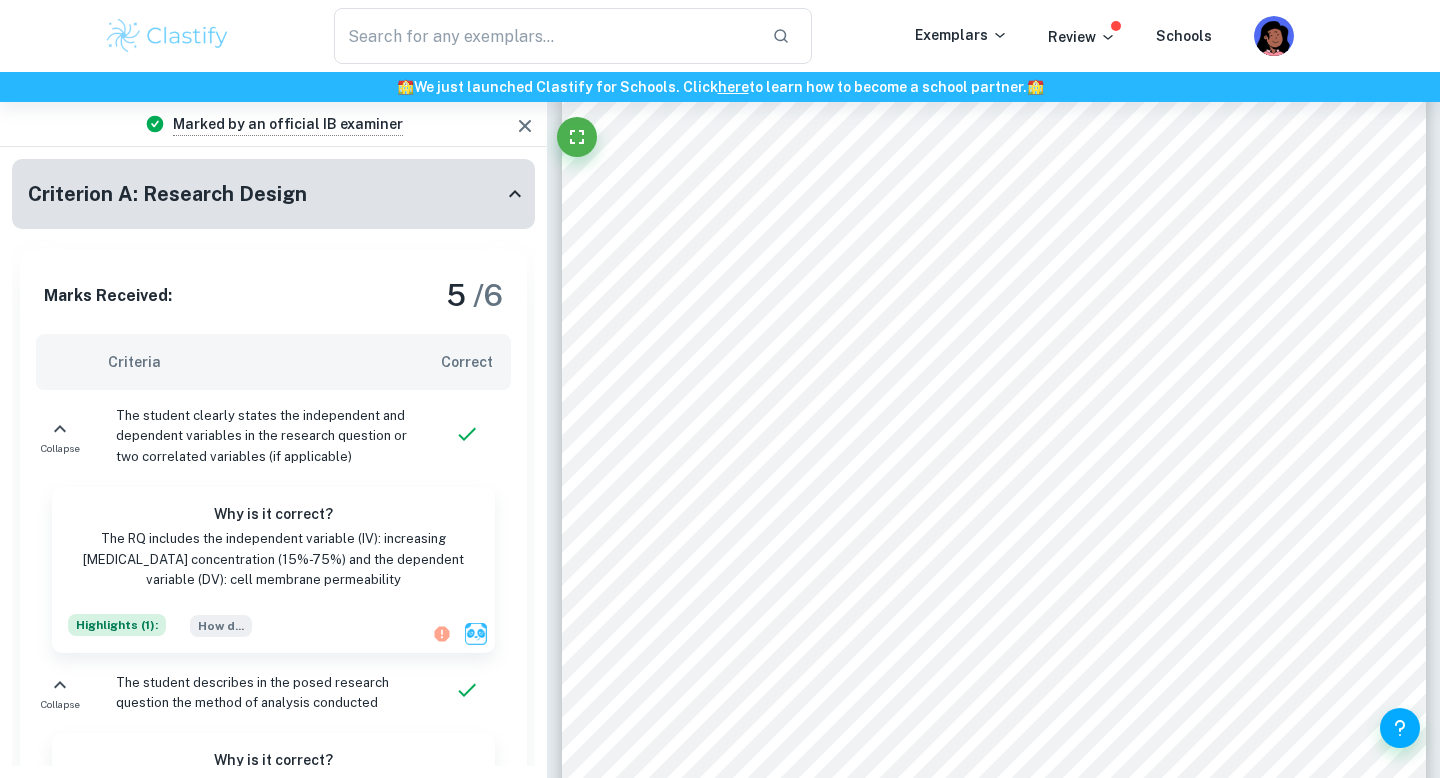 click on "Criterion A: Research Design" at bounding box center [265, 194] 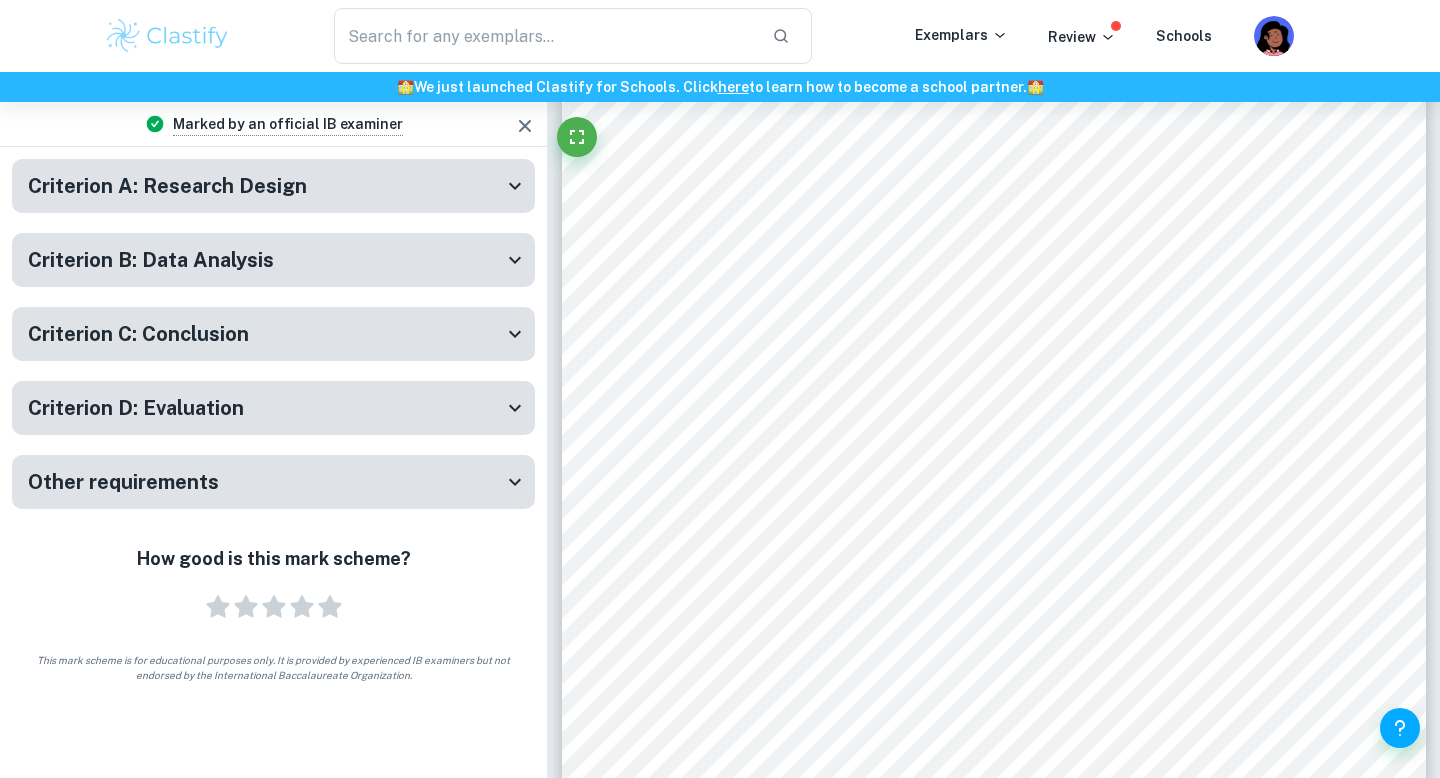 click on "Criterion A: Research Design" at bounding box center (265, 186) 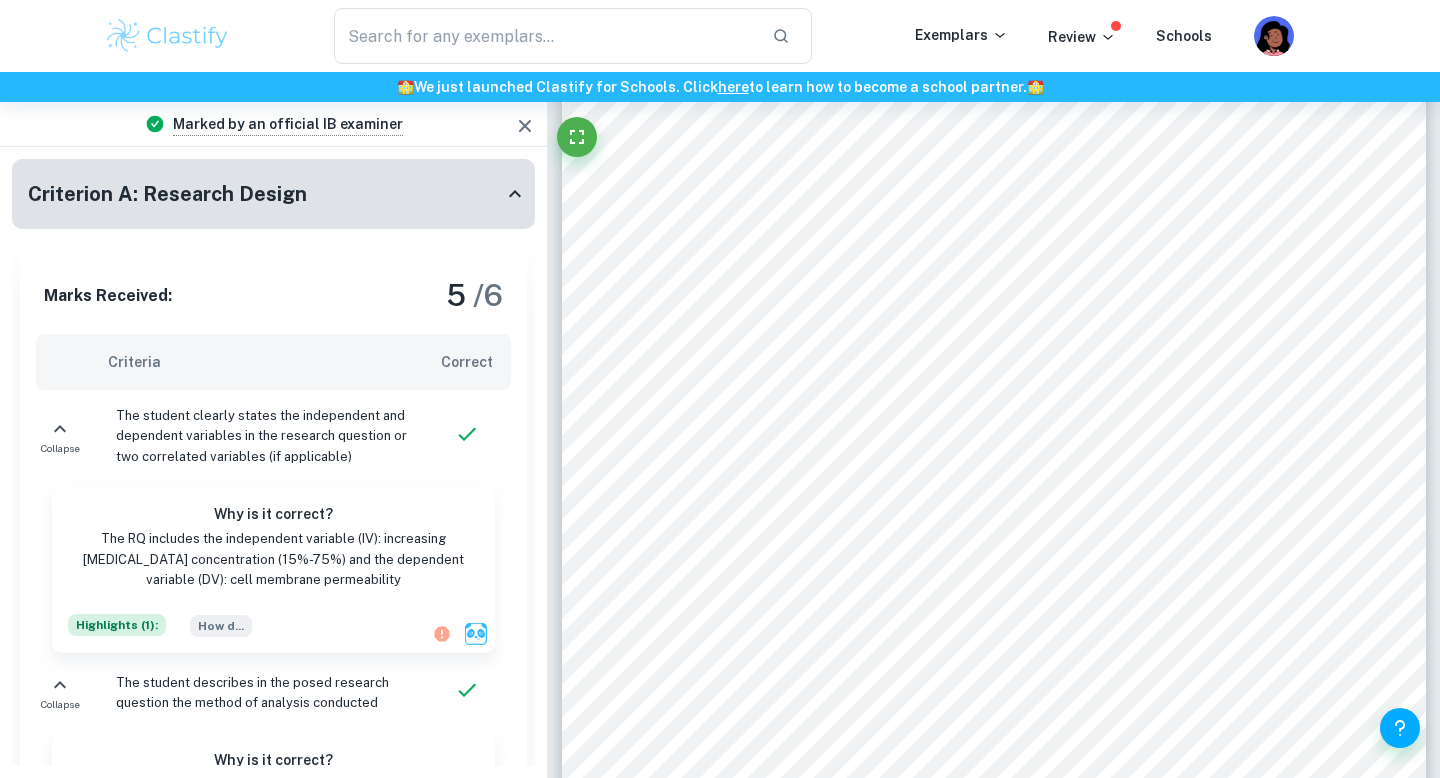 click on "Criterion A: Research Design" at bounding box center [265, 194] 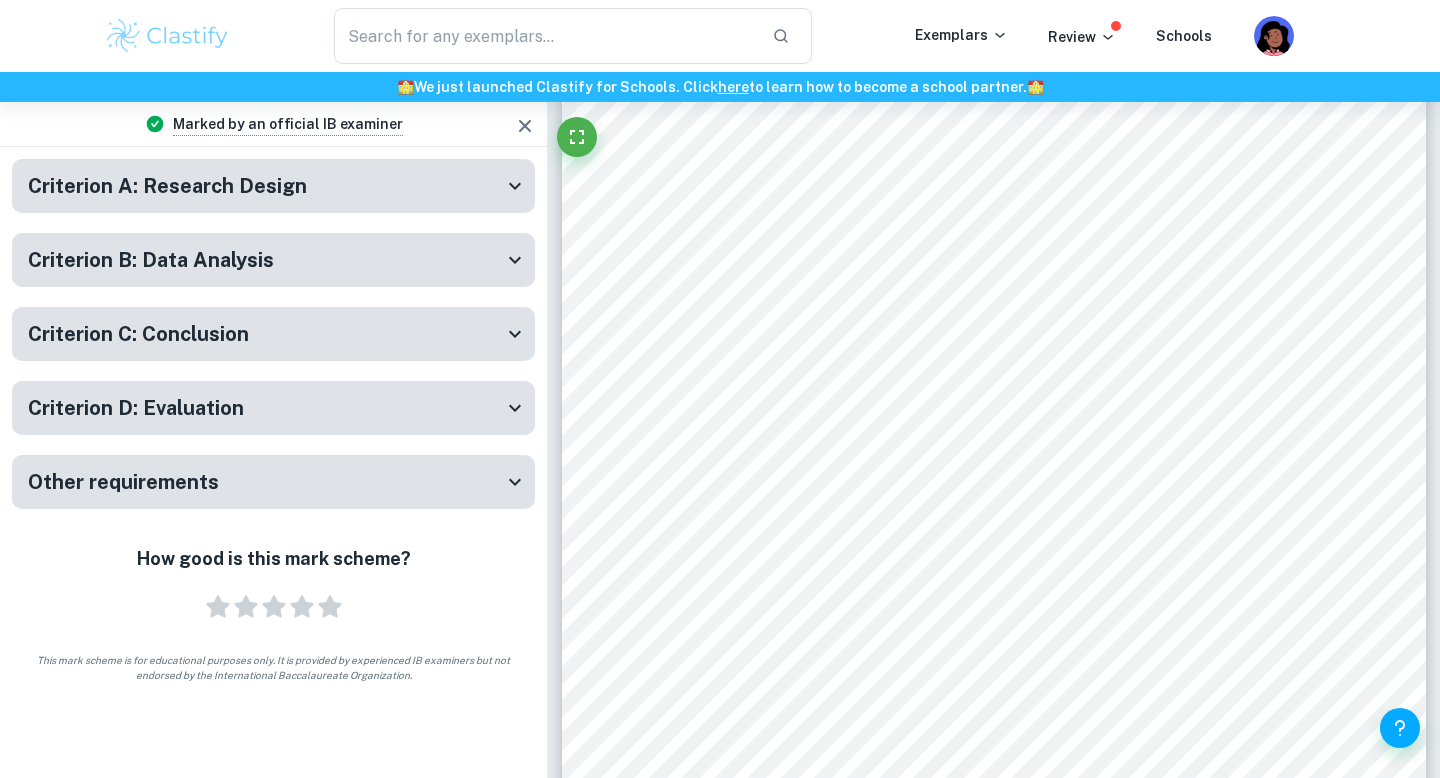 click on "Criterion B: Data Analysis" at bounding box center (265, 260) 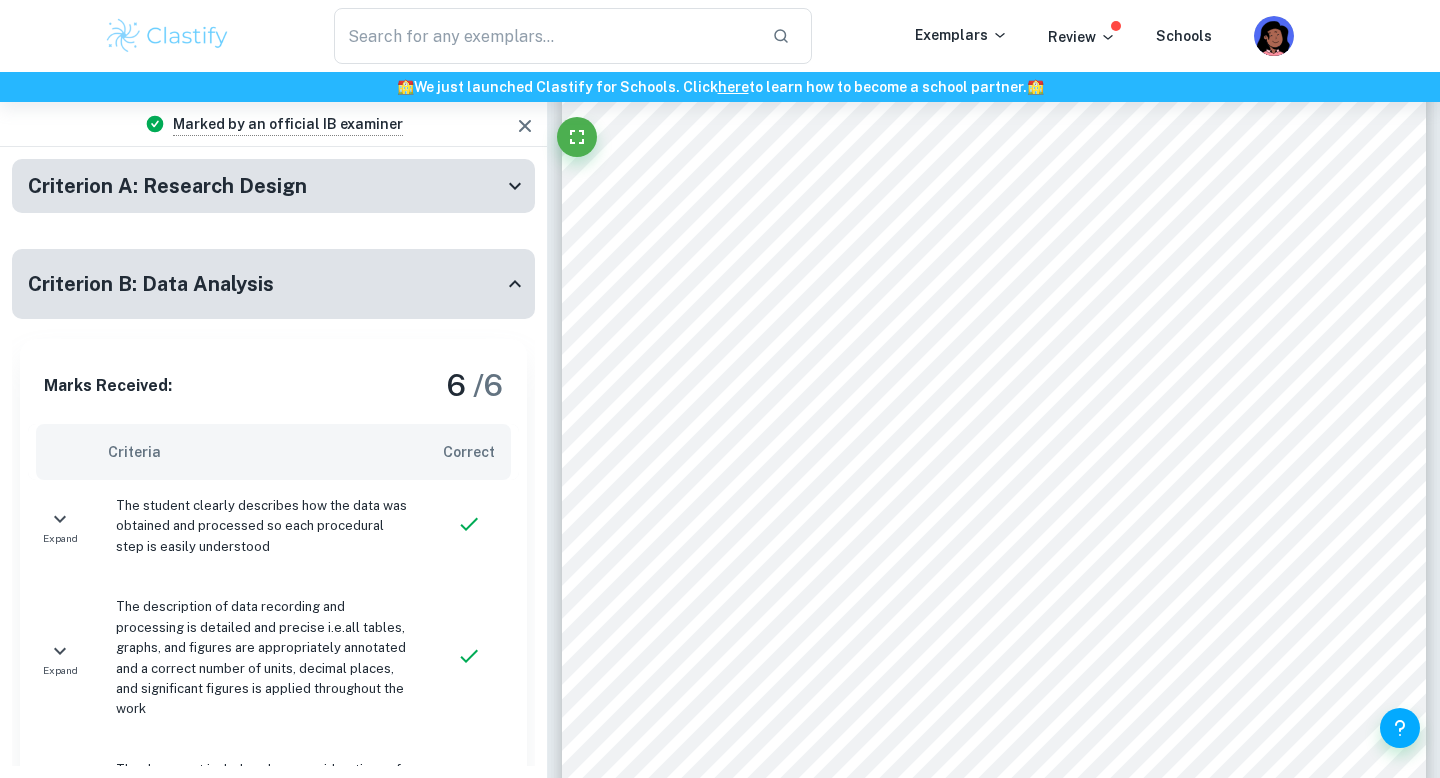 click on "Criterion B: Data Analysis" at bounding box center (265, 284) 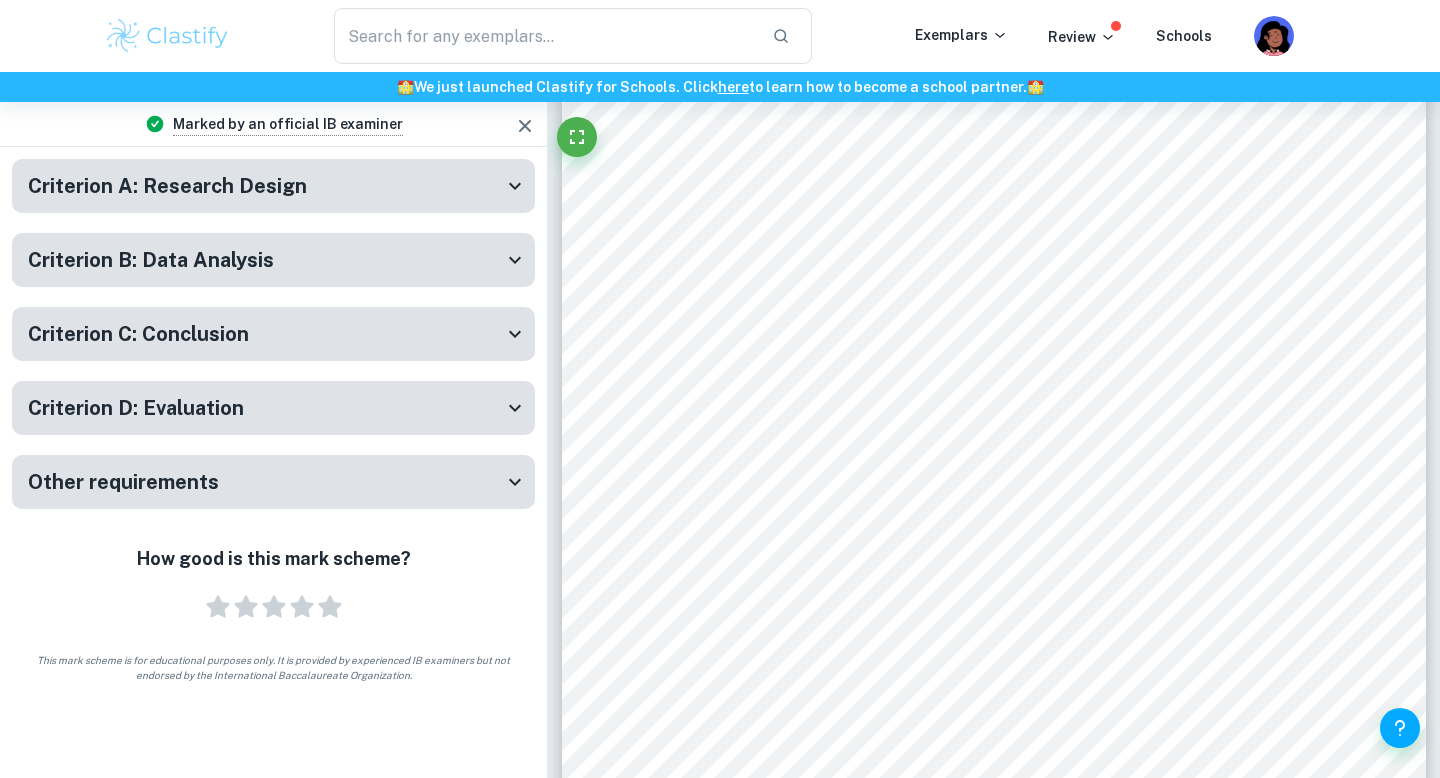 click on "Criterion C: Conclusion" at bounding box center [265, 334] 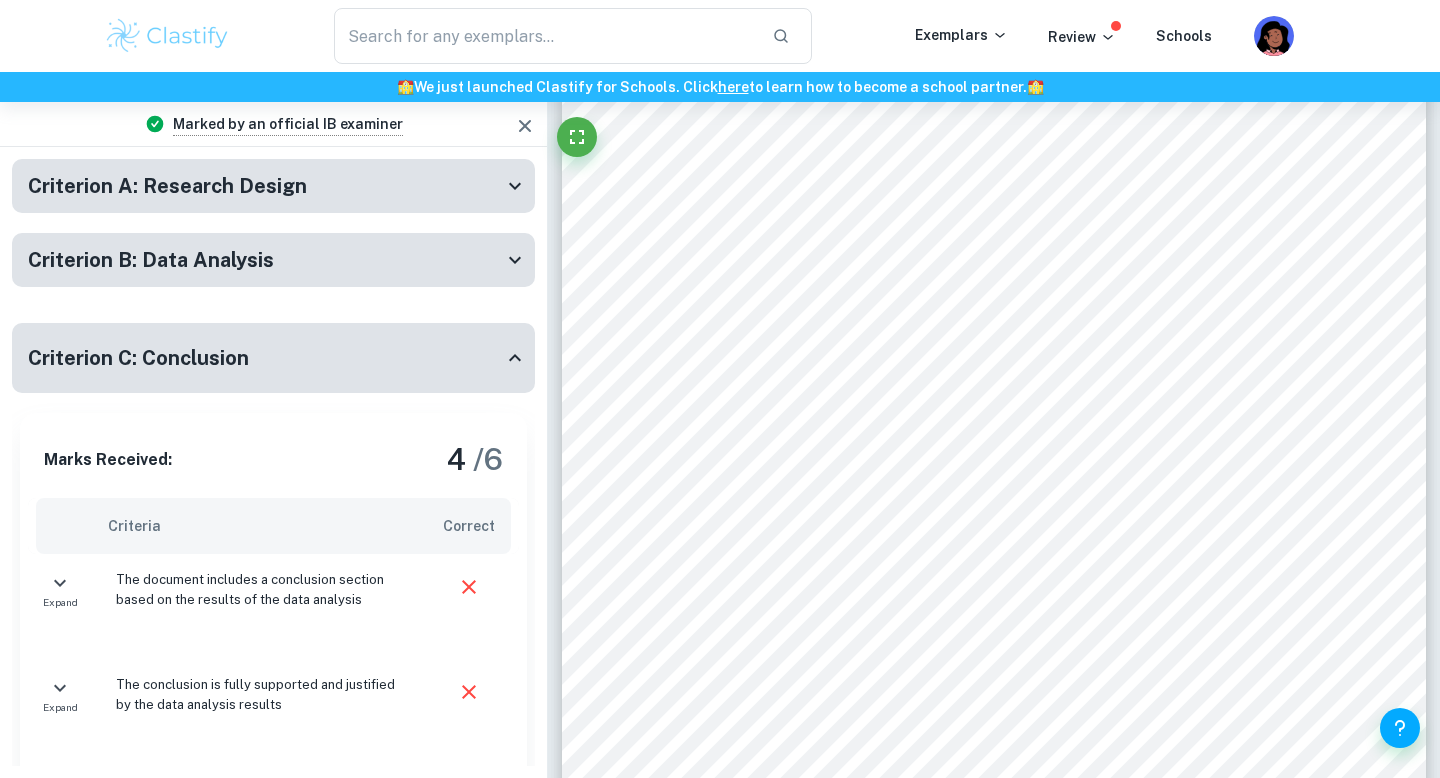 click on "Criterion C: Conclusion" at bounding box center [273, 358] 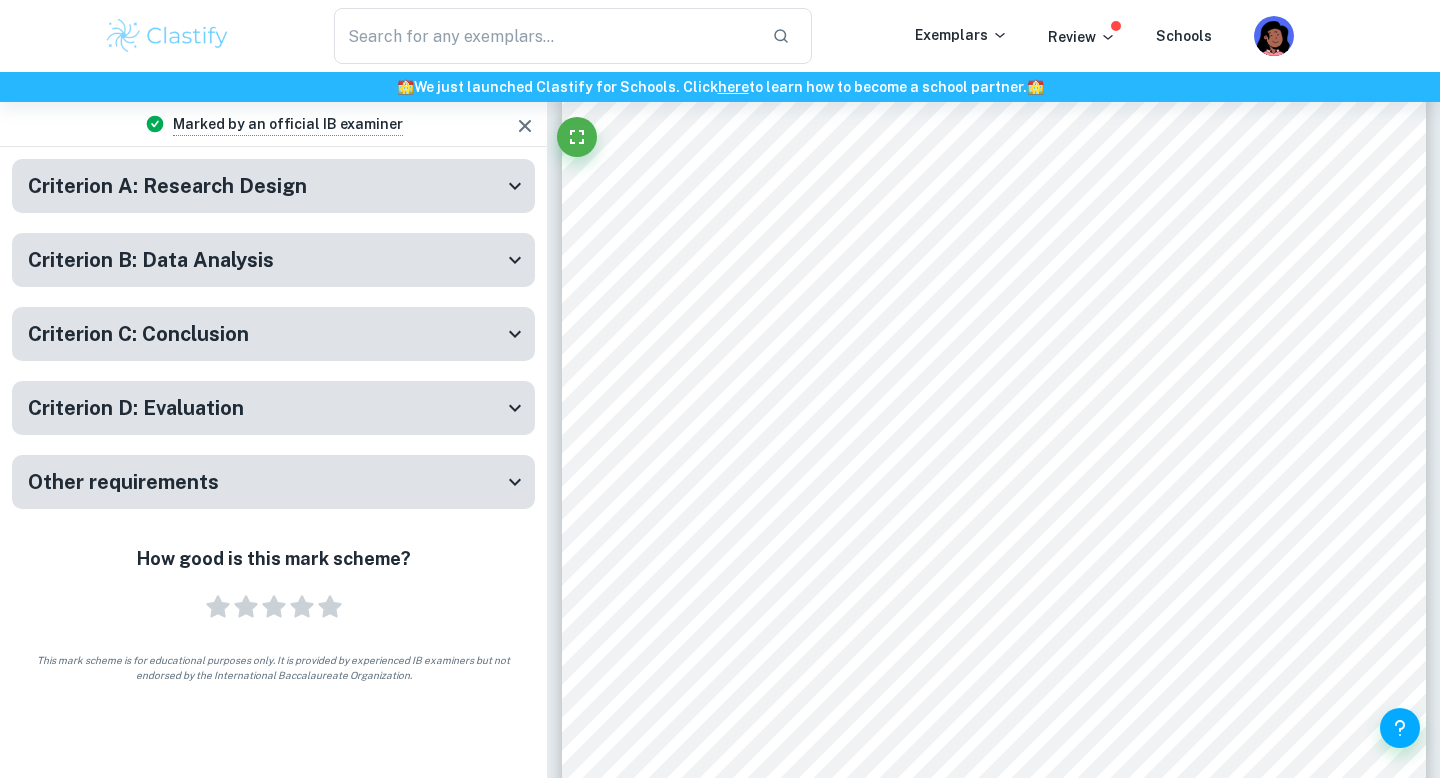 click on "Criterion D: Evaluation" at bounding box center (265, 408) 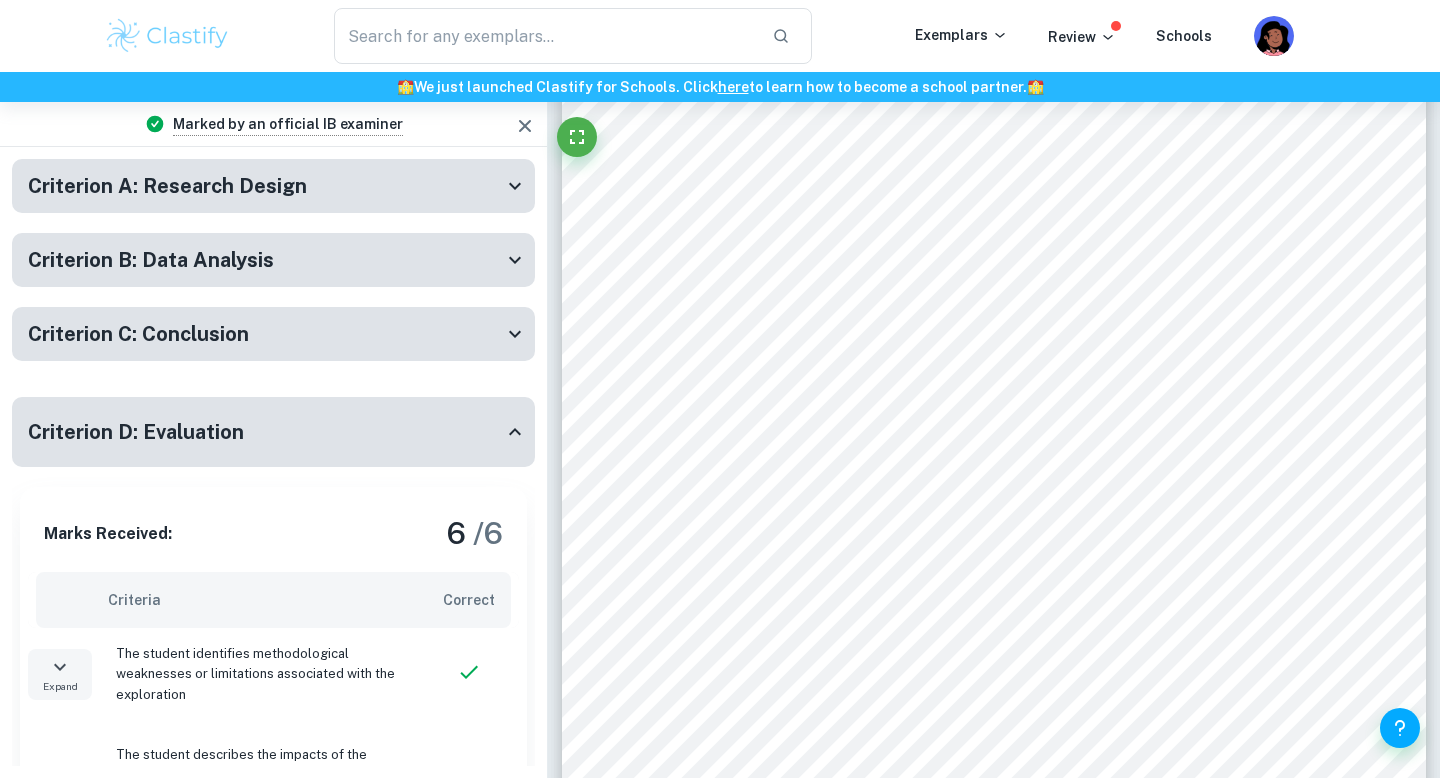 click on "Criterion D: Evaluation" at bounding box center [273, 432] 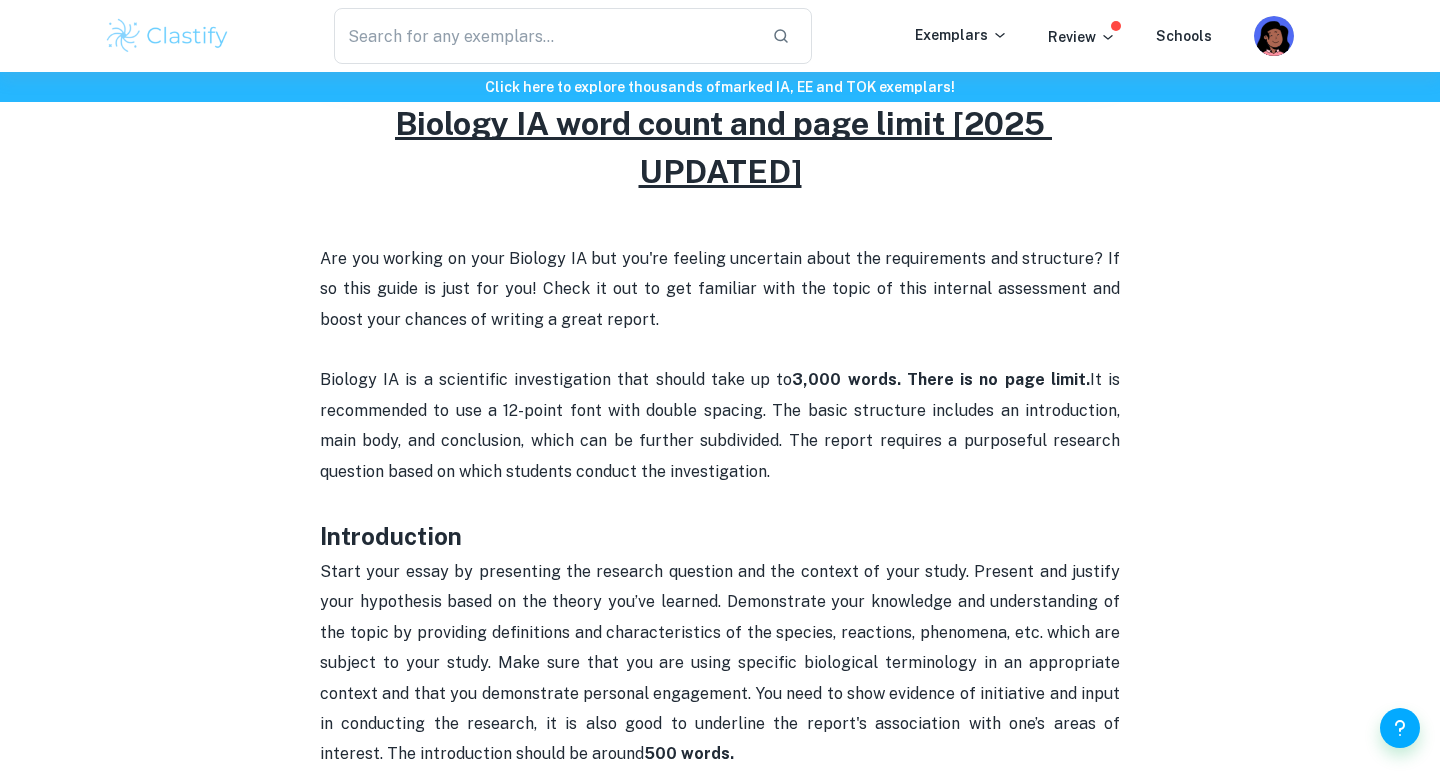 scroll, scrollTop: 781, scrollLeft: 0, axis: vertical 